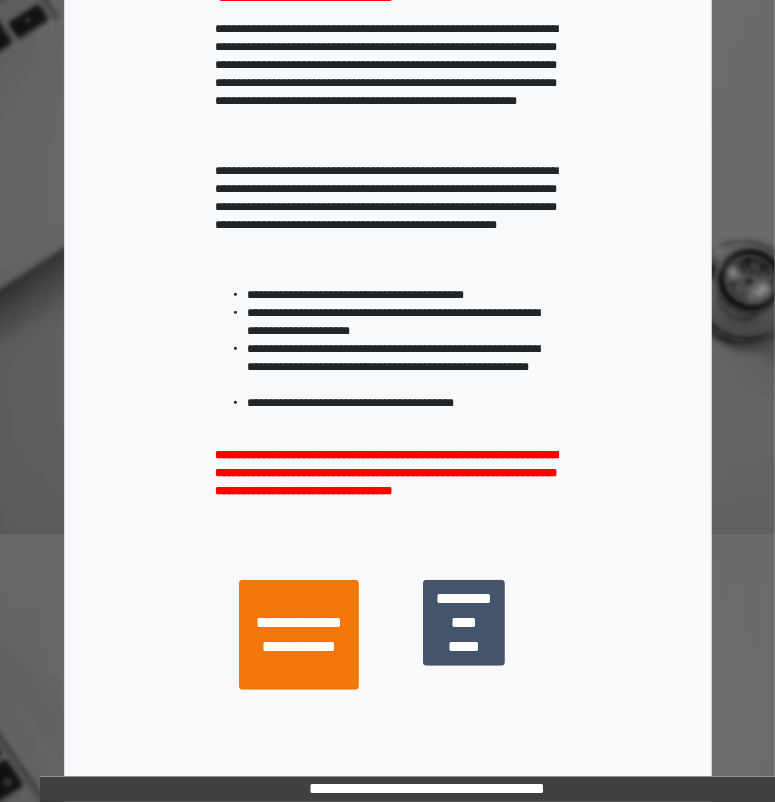 scroll, scrollTop: 354, scrollLeft: 0, axis: vertical 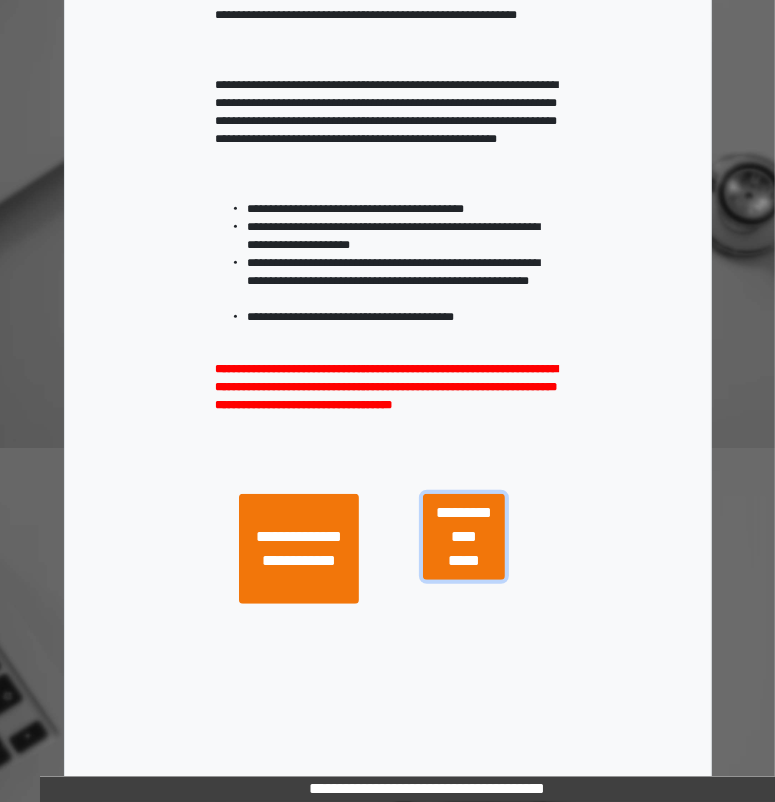 click on "**********" at bounding box center [464, 537] 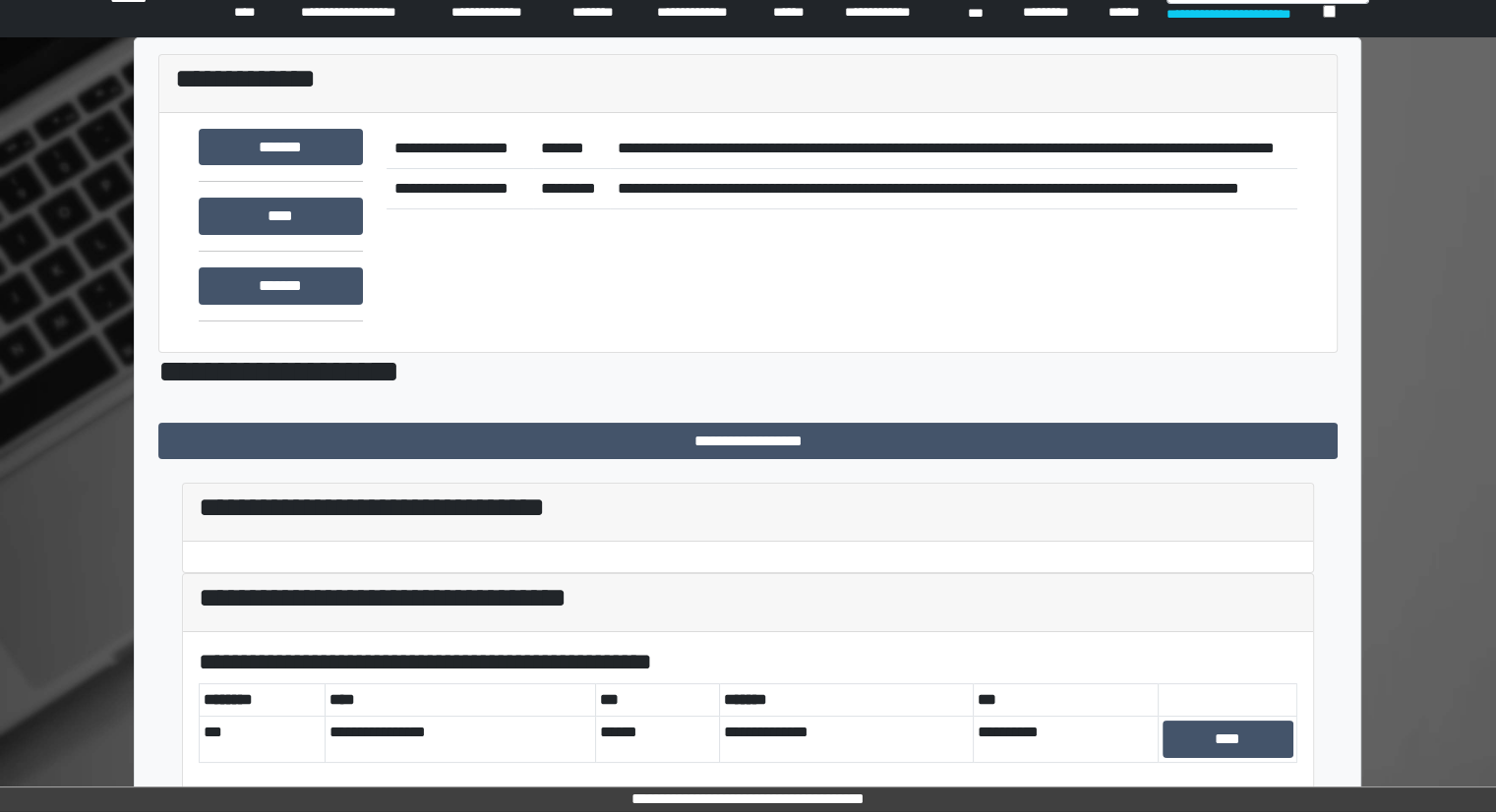 scroll, scrollTop: 0, scrollLeft: 0, axis: both 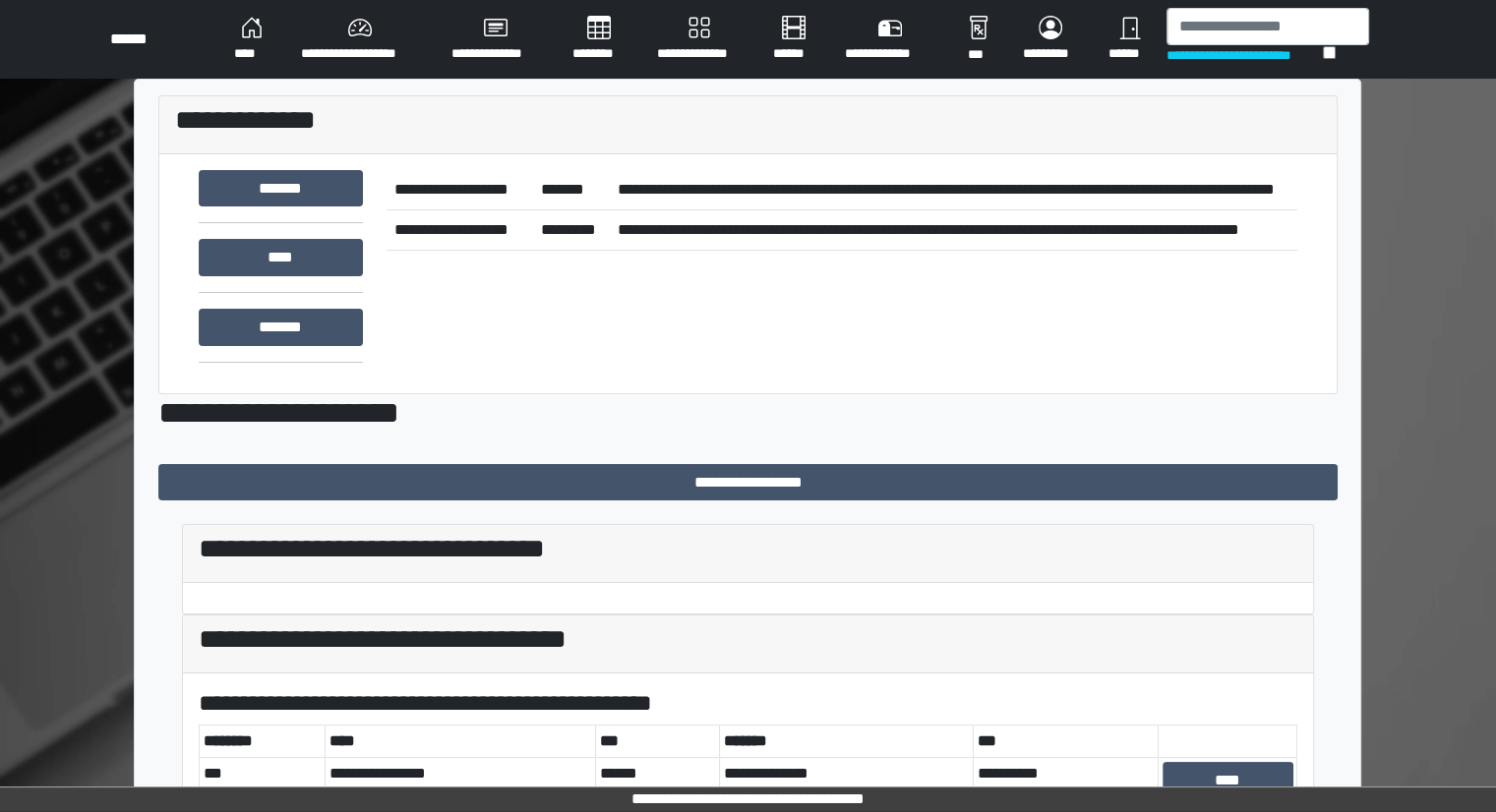 click on "********" at bounding box center [599, 39] 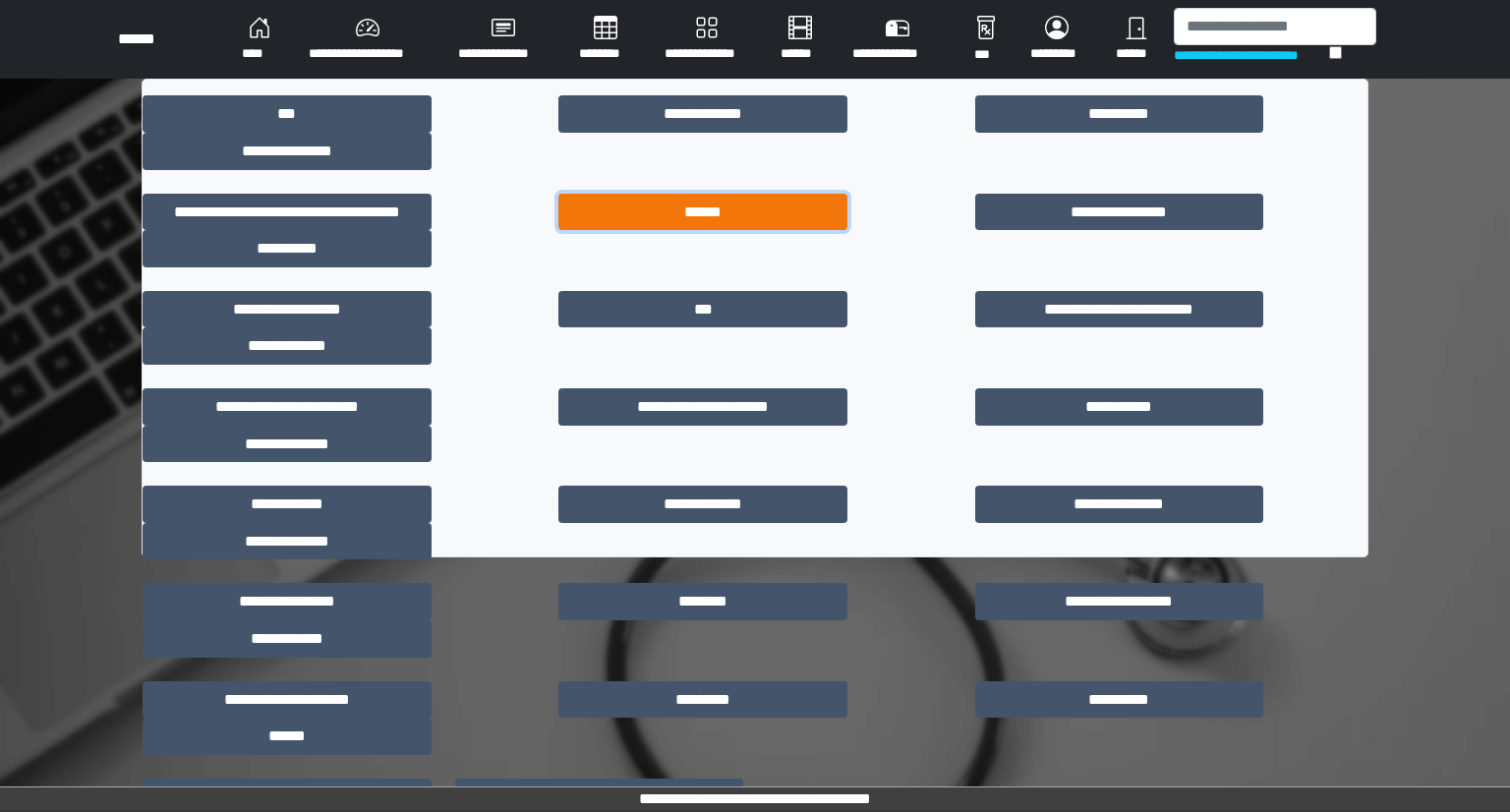 click on "******" at bounding box center (703, 212) 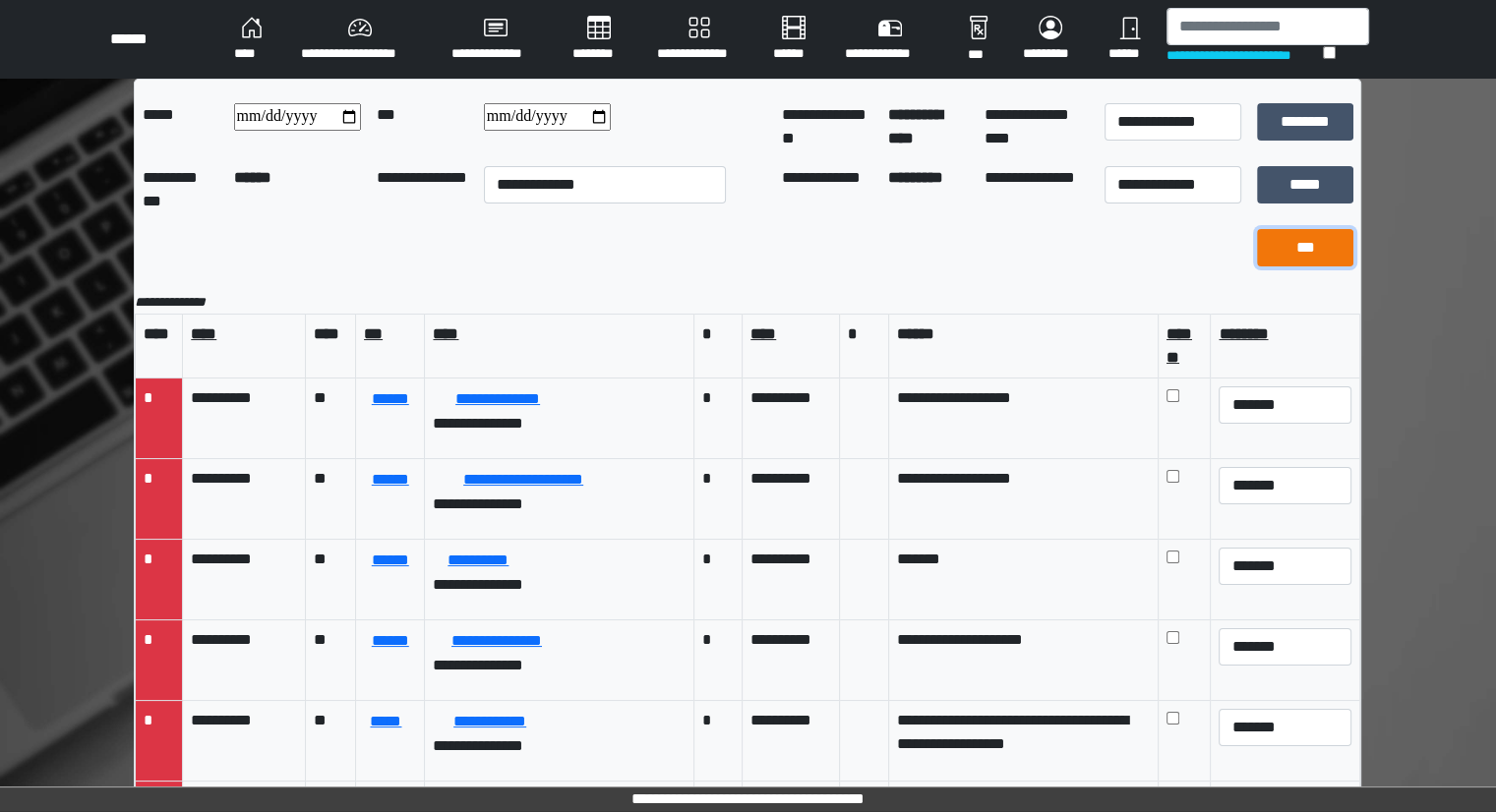 click on "***" at bounding box center (1305, 248) 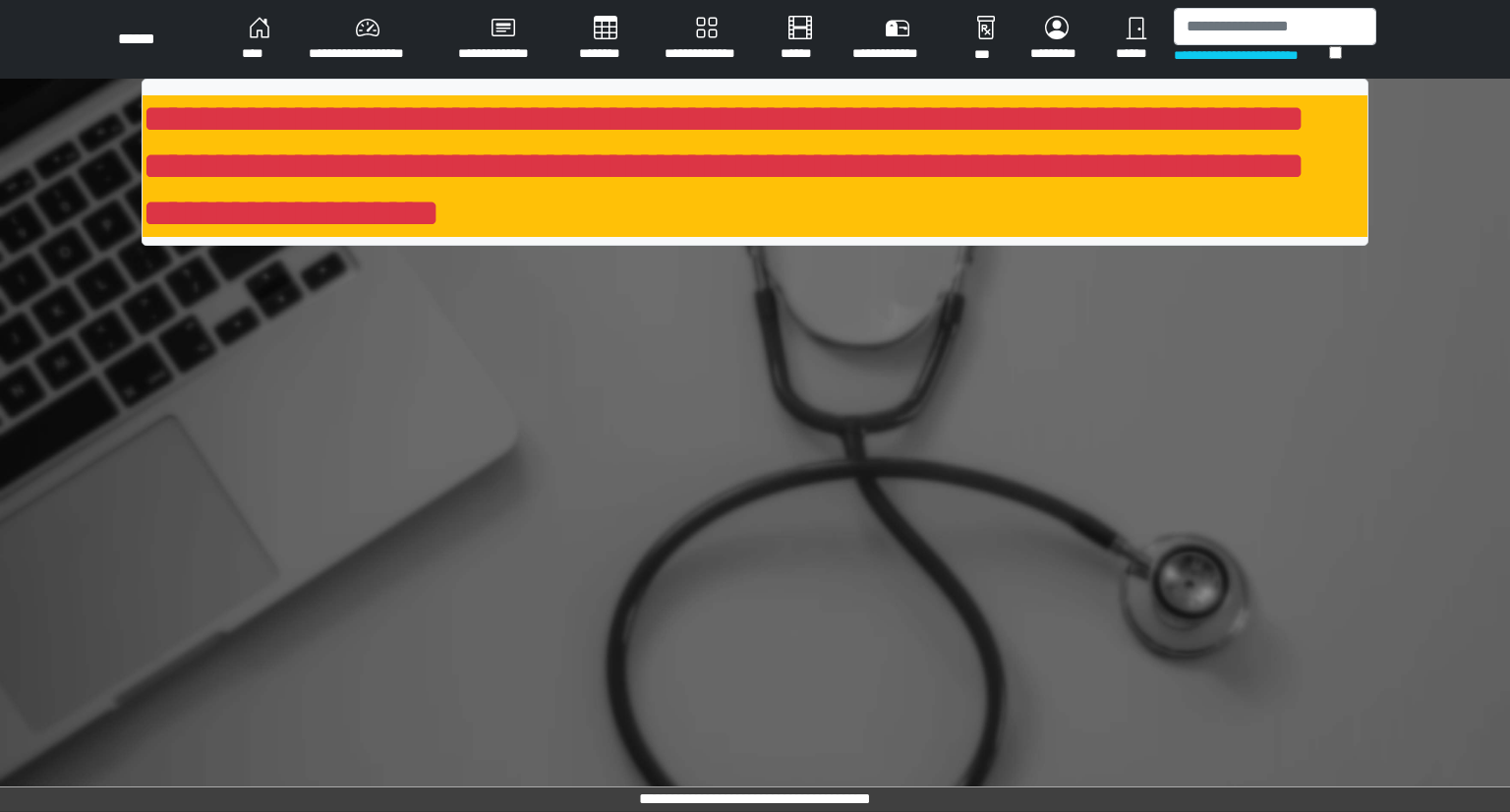 click on "****" at bounding box center [260, 39] 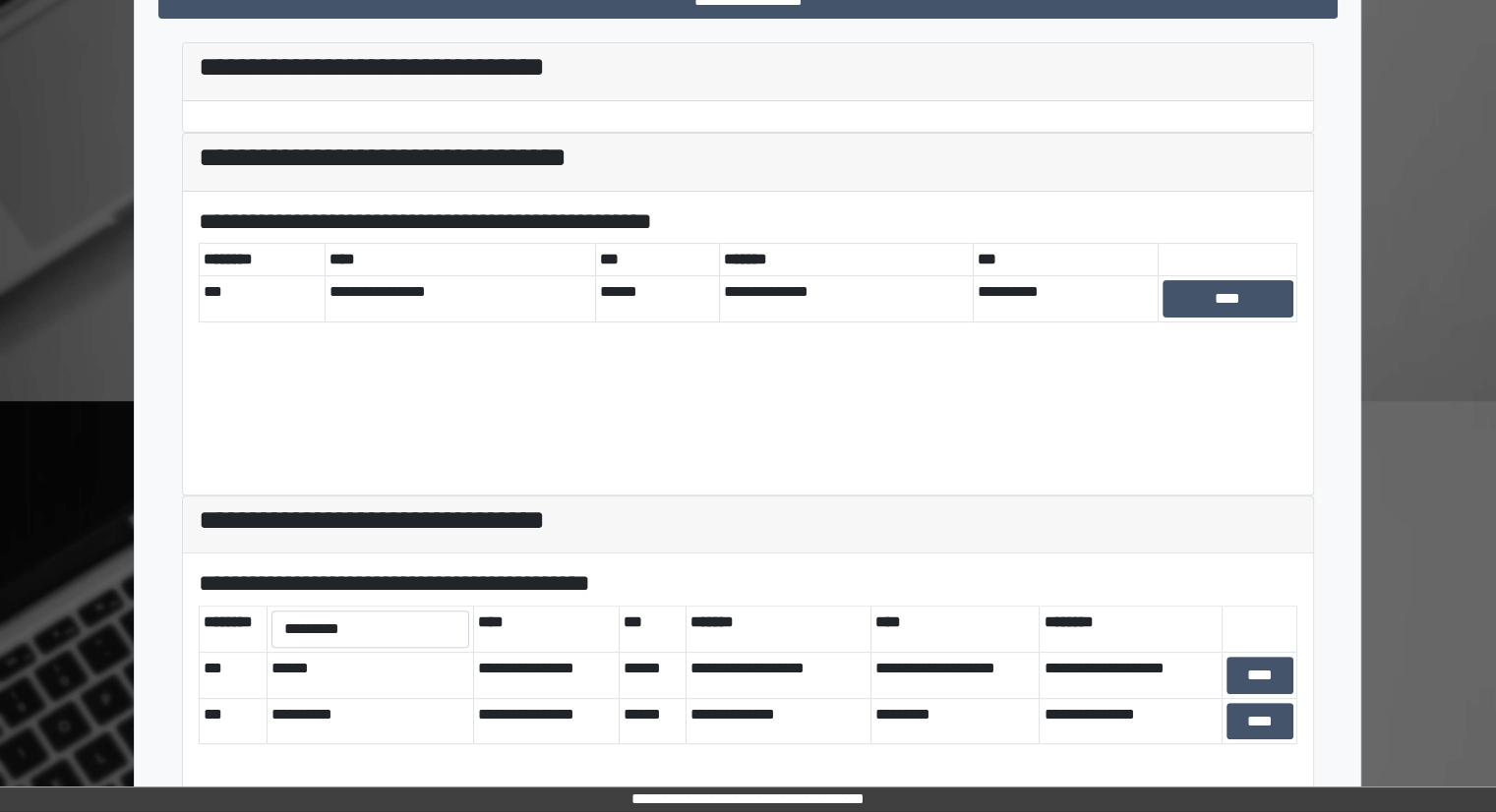scroll, scrollTop: 479, scrollLeft: 0, axis: vertical 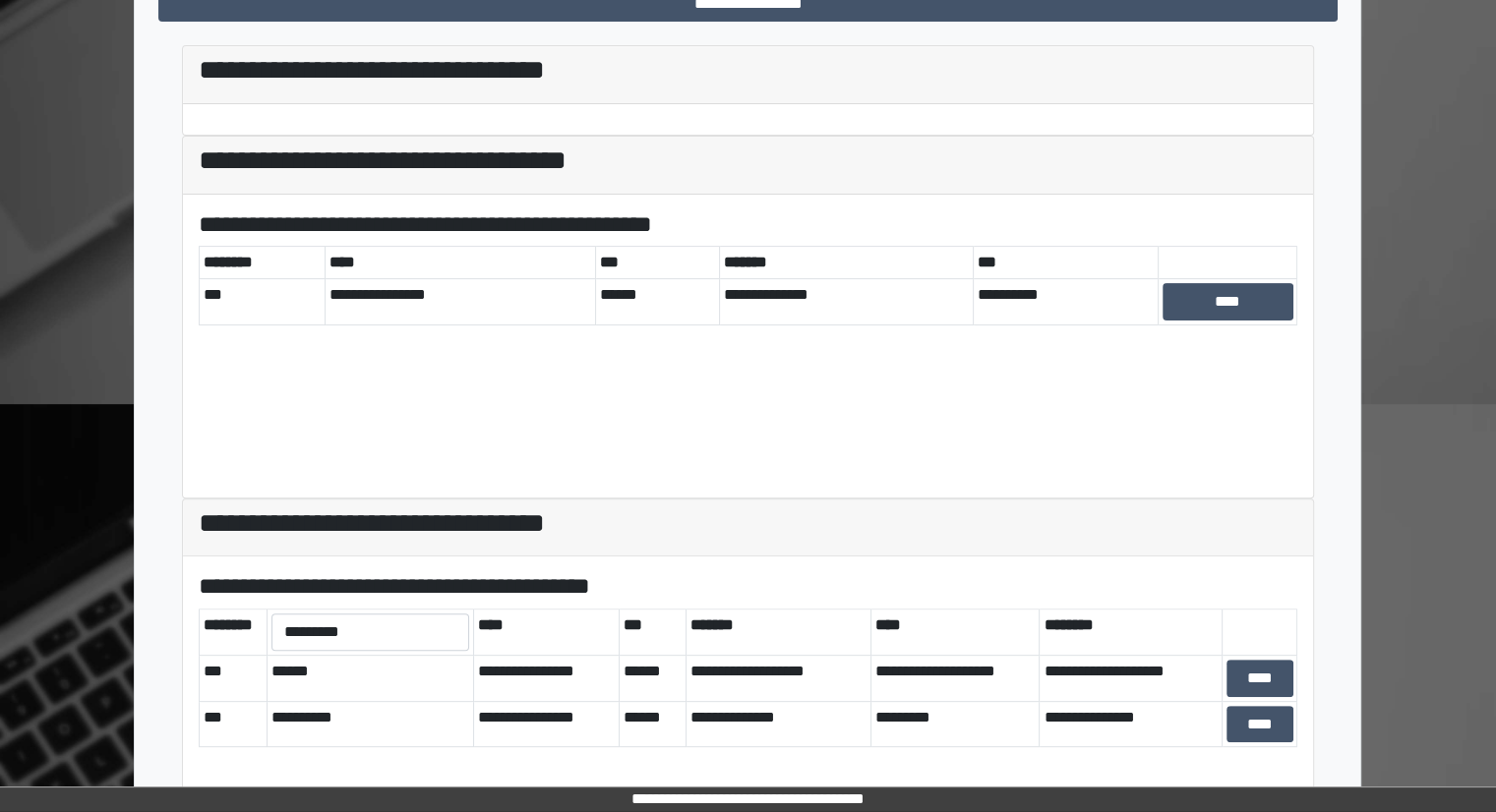 click on "**********" at bounding box center (748, 224) 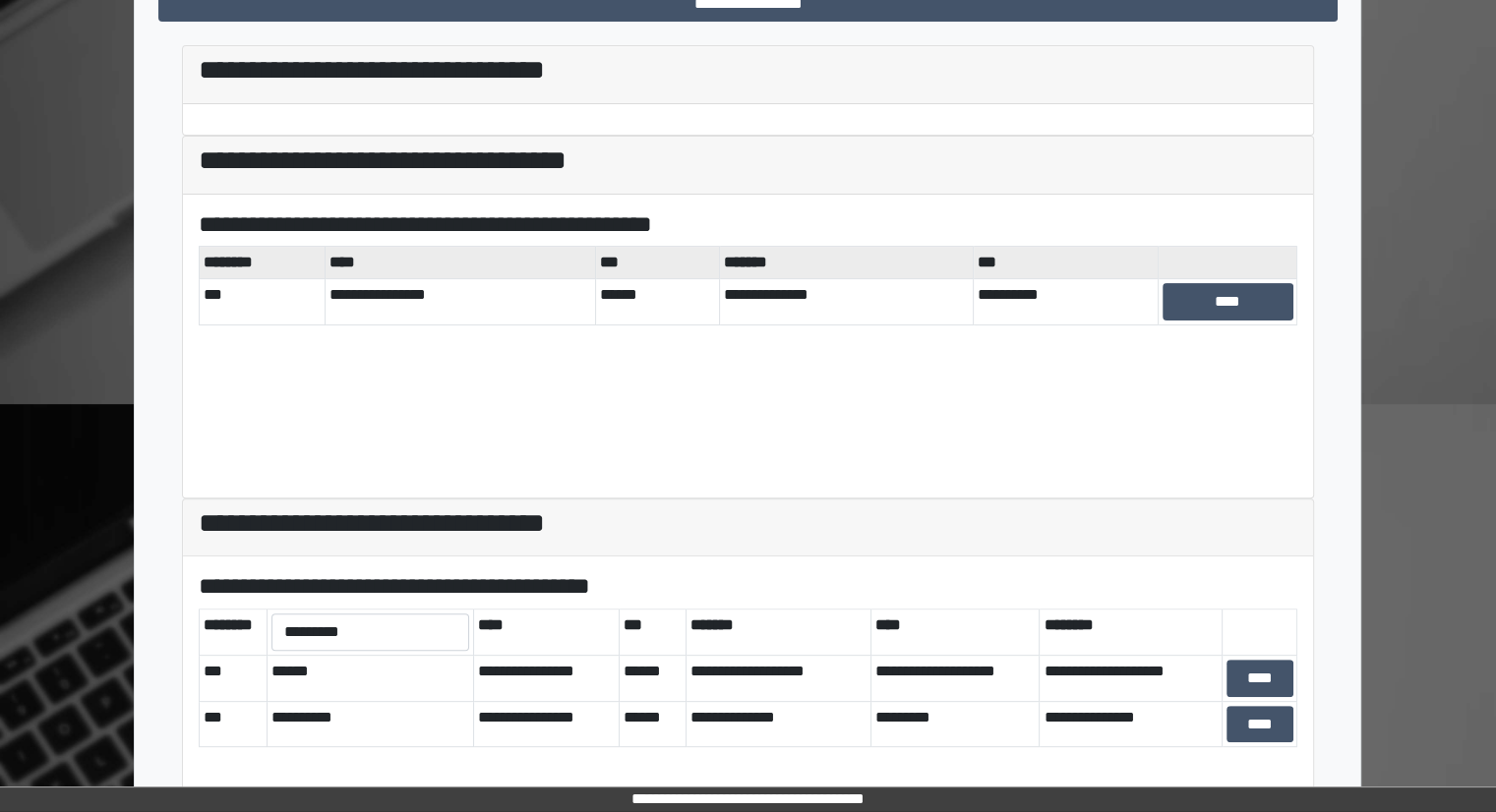 click on "****" at bounding box center (459, 262) 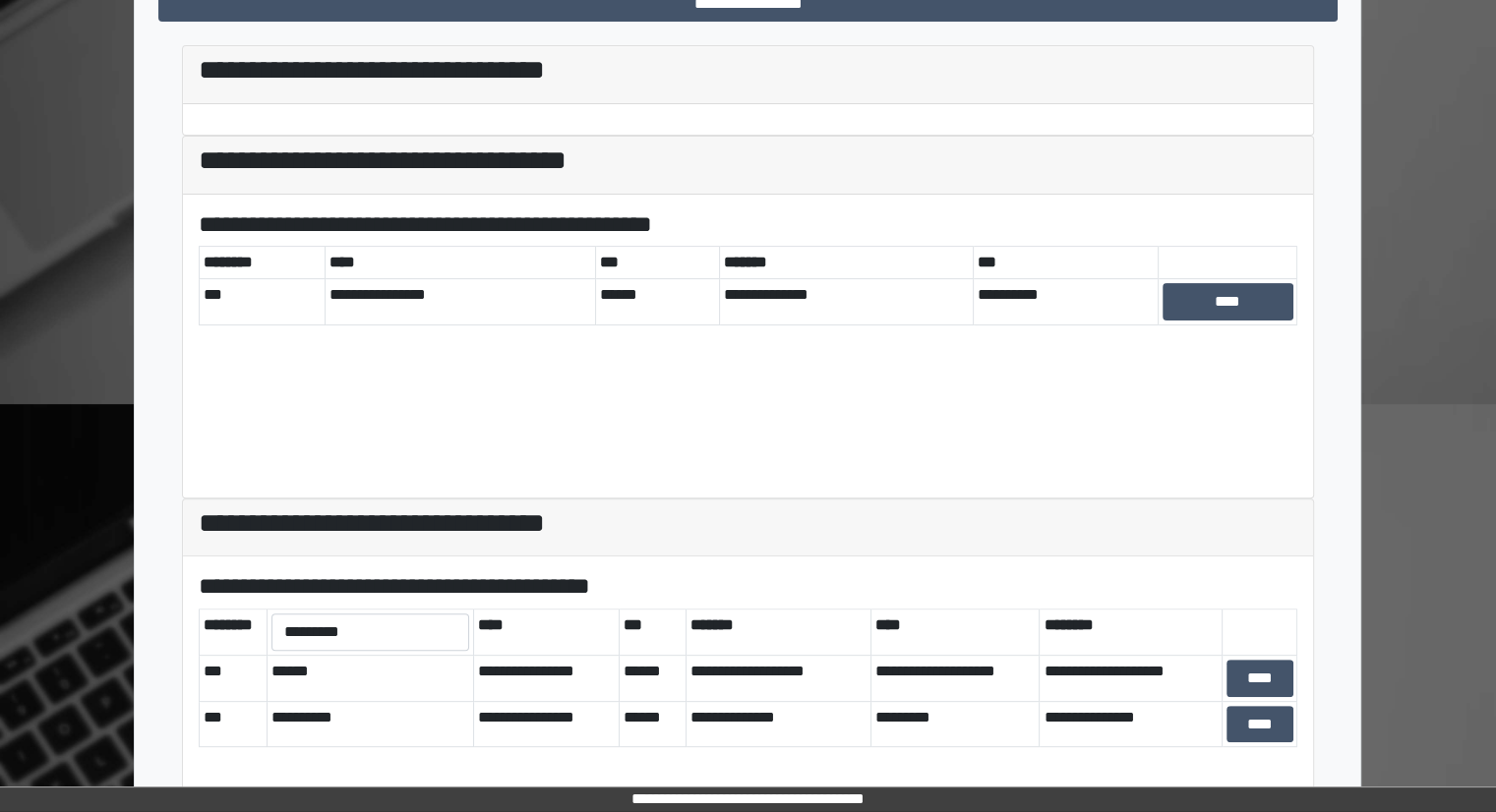 click on "**********" at bounding box center [748, 161] 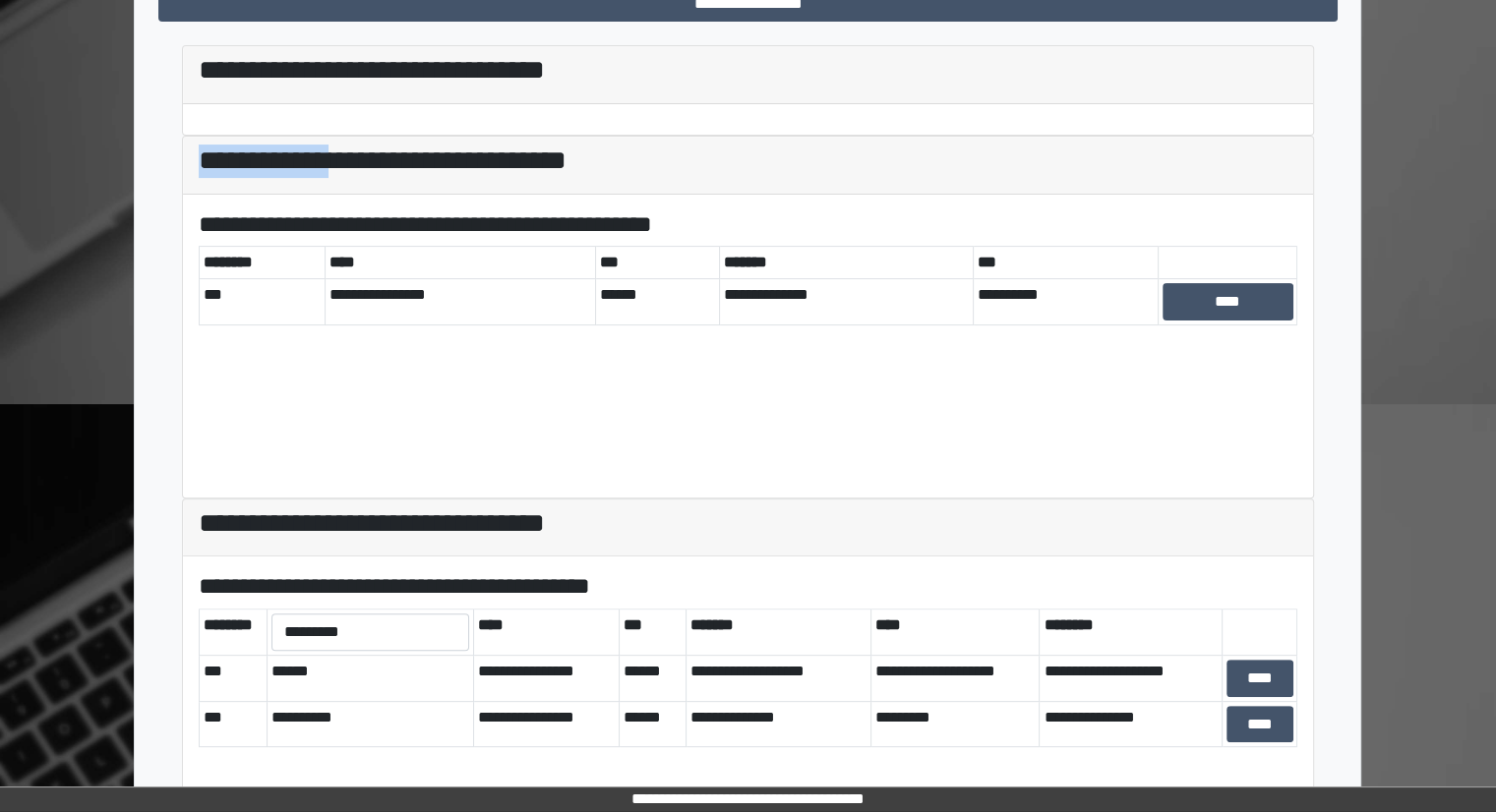 click on "**********" at bounding box center (748, 161) 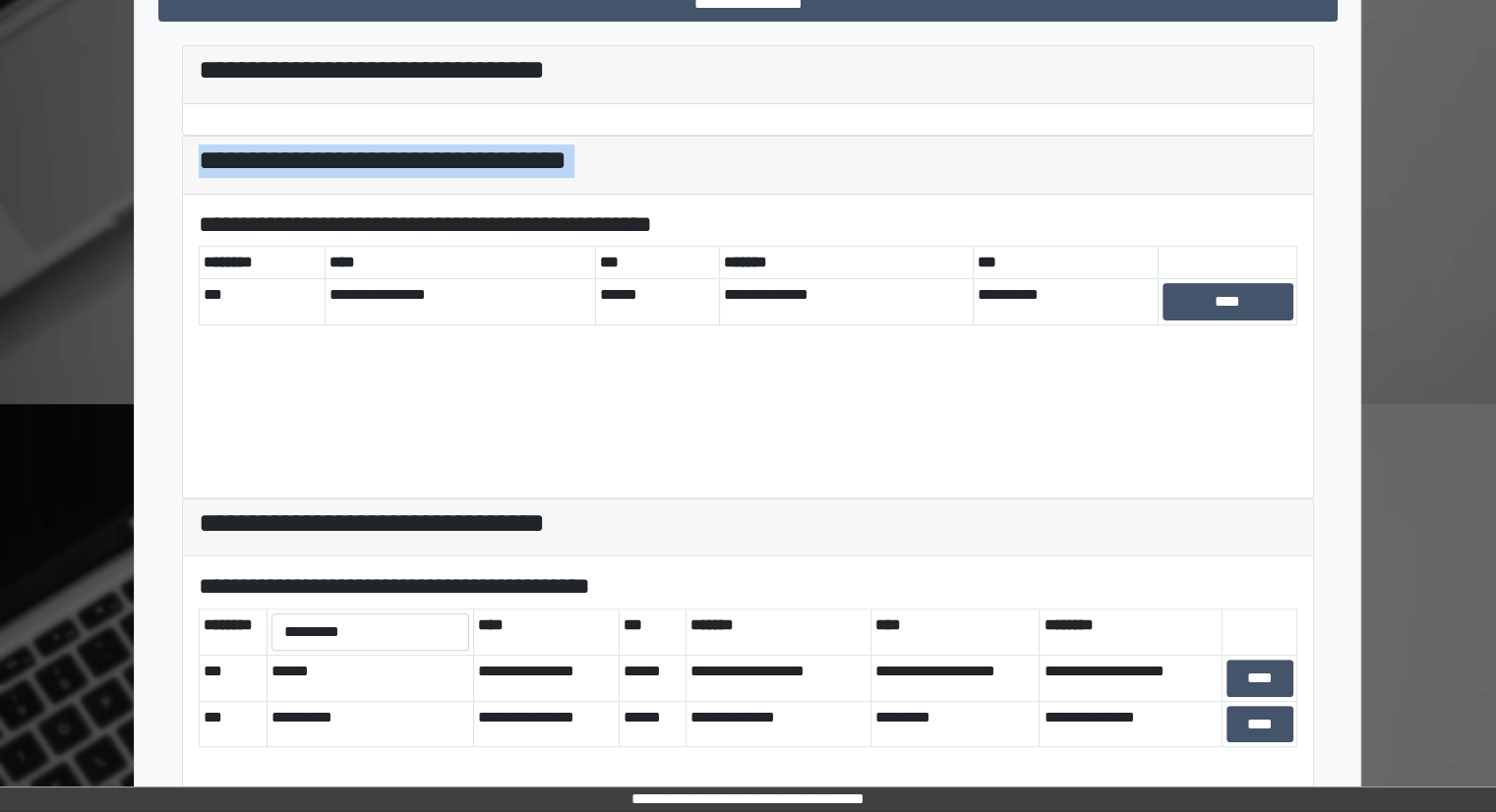 click on "**********" at bounding box center [748, 161] 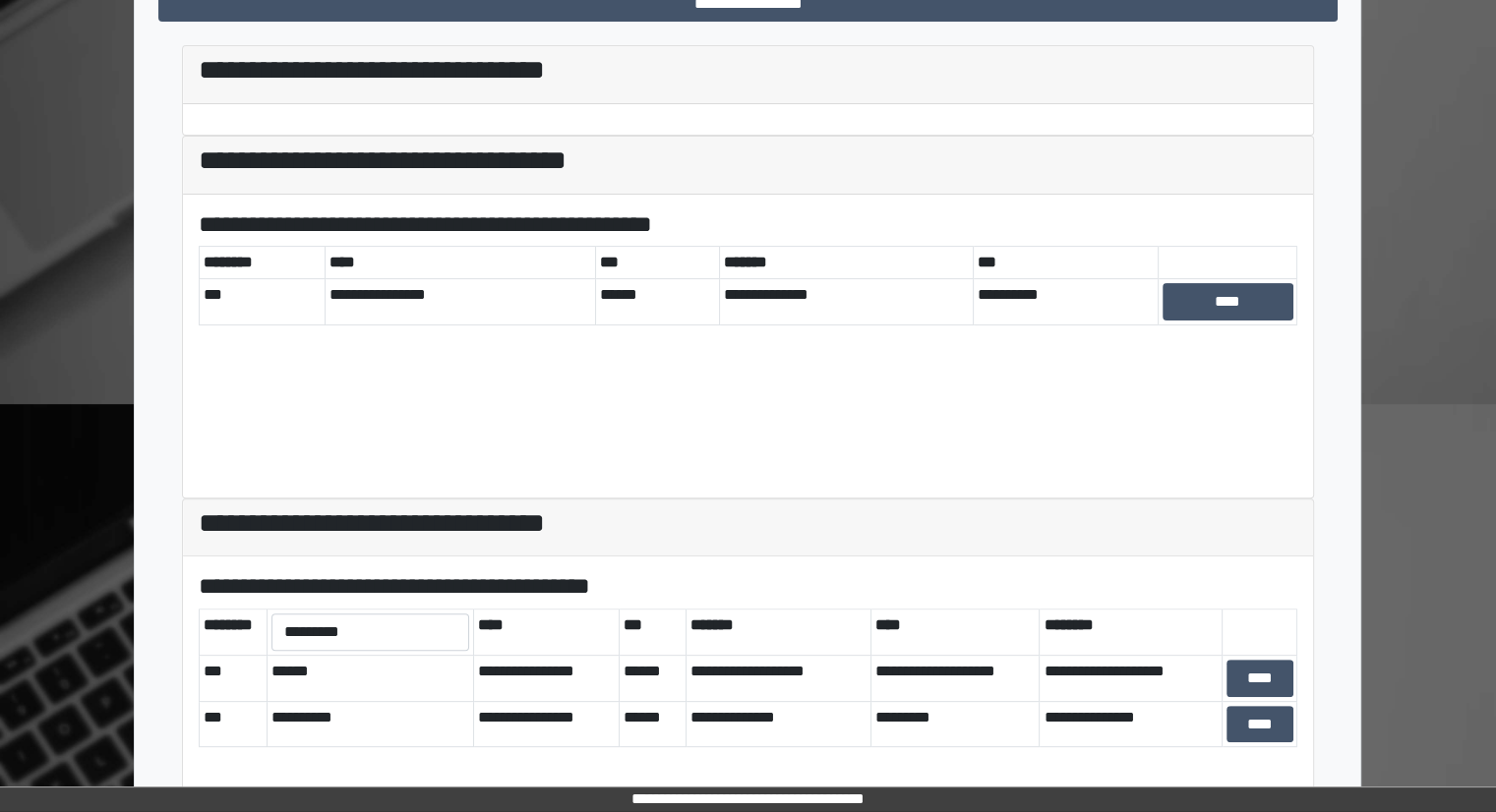 click on "**********" at bounding box center [748, 161] 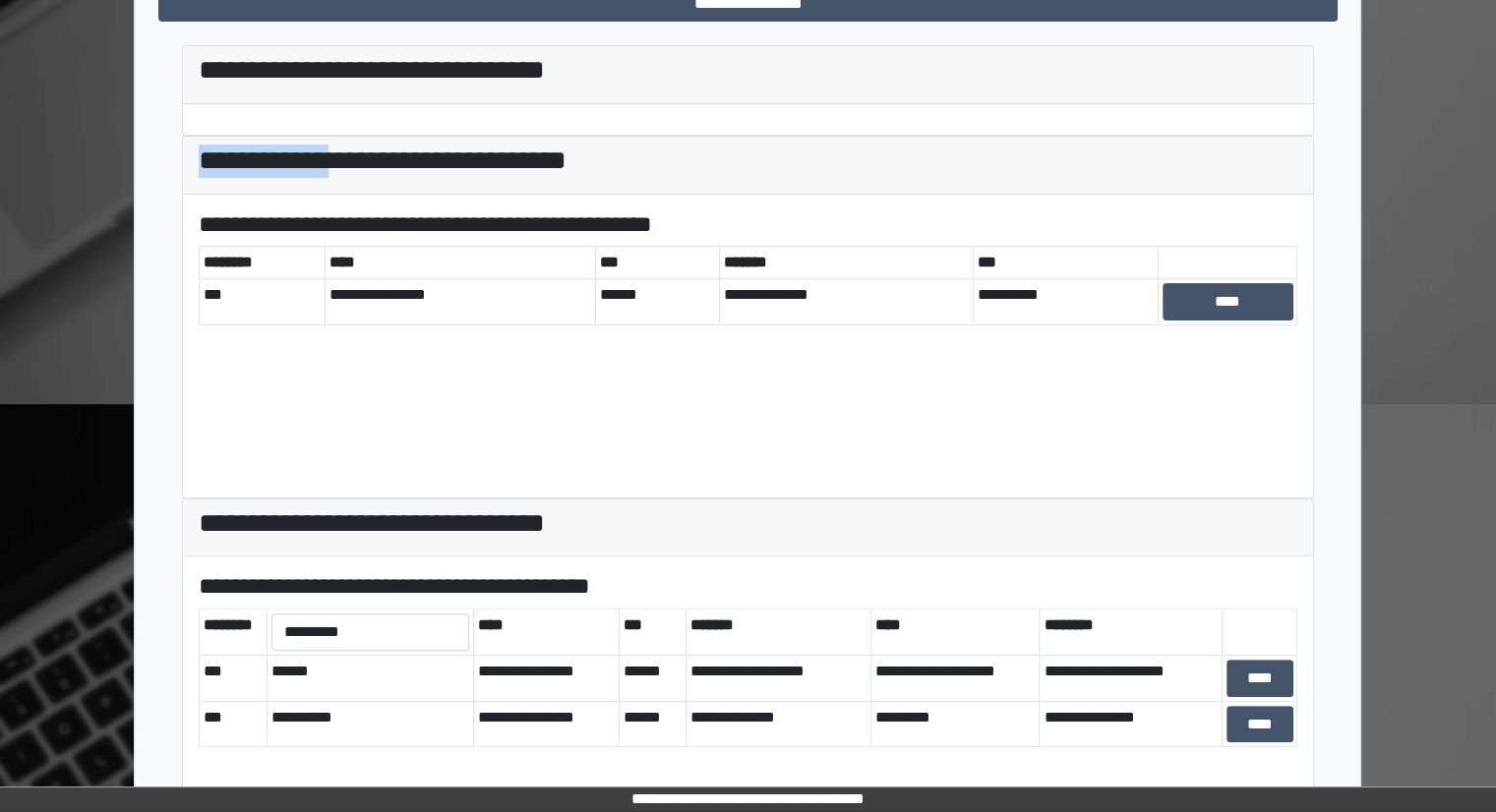 click on "**********" at bounding box center [748, 161] 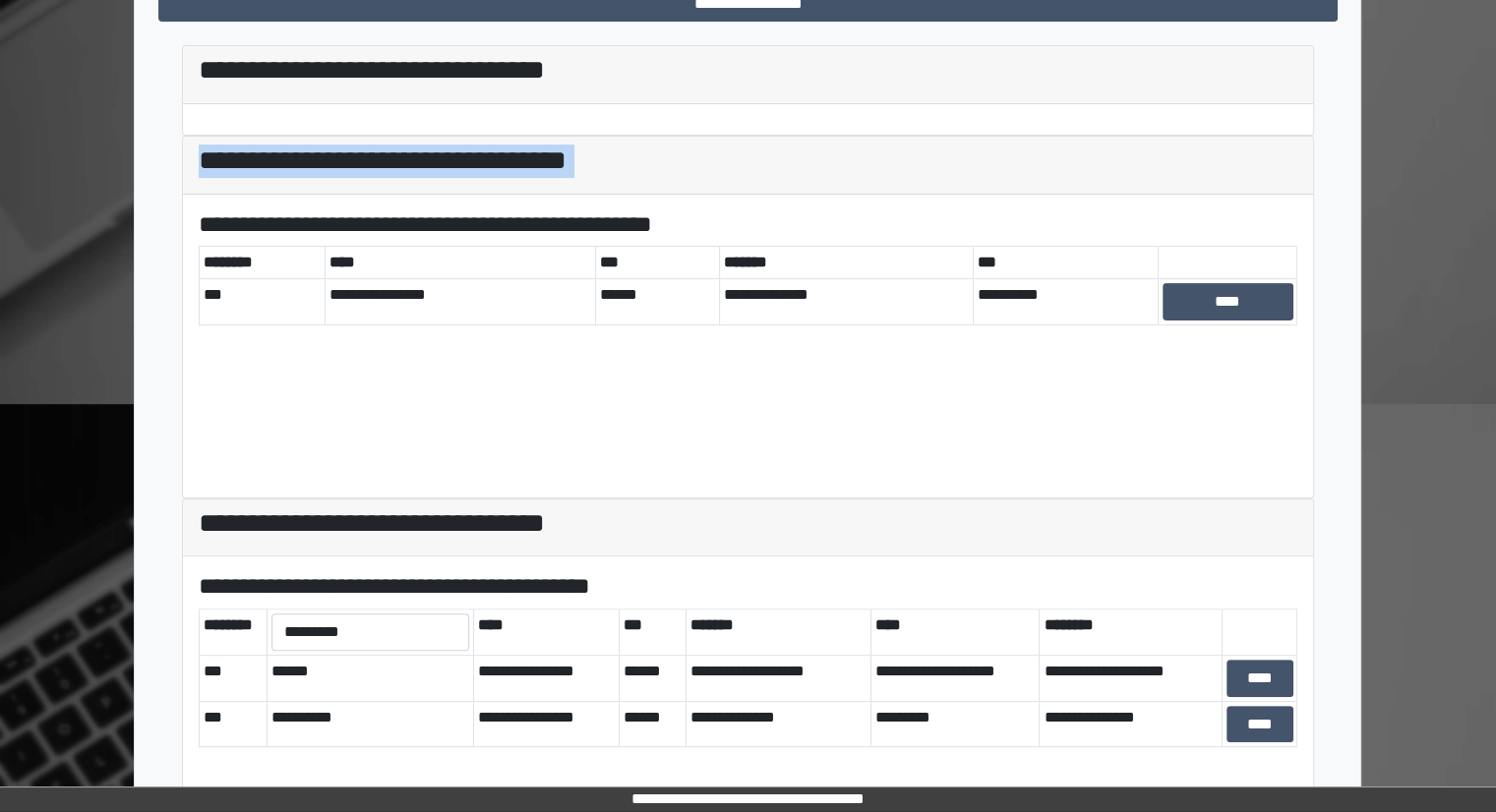 click on "**********" at bounding box center [748, 161] 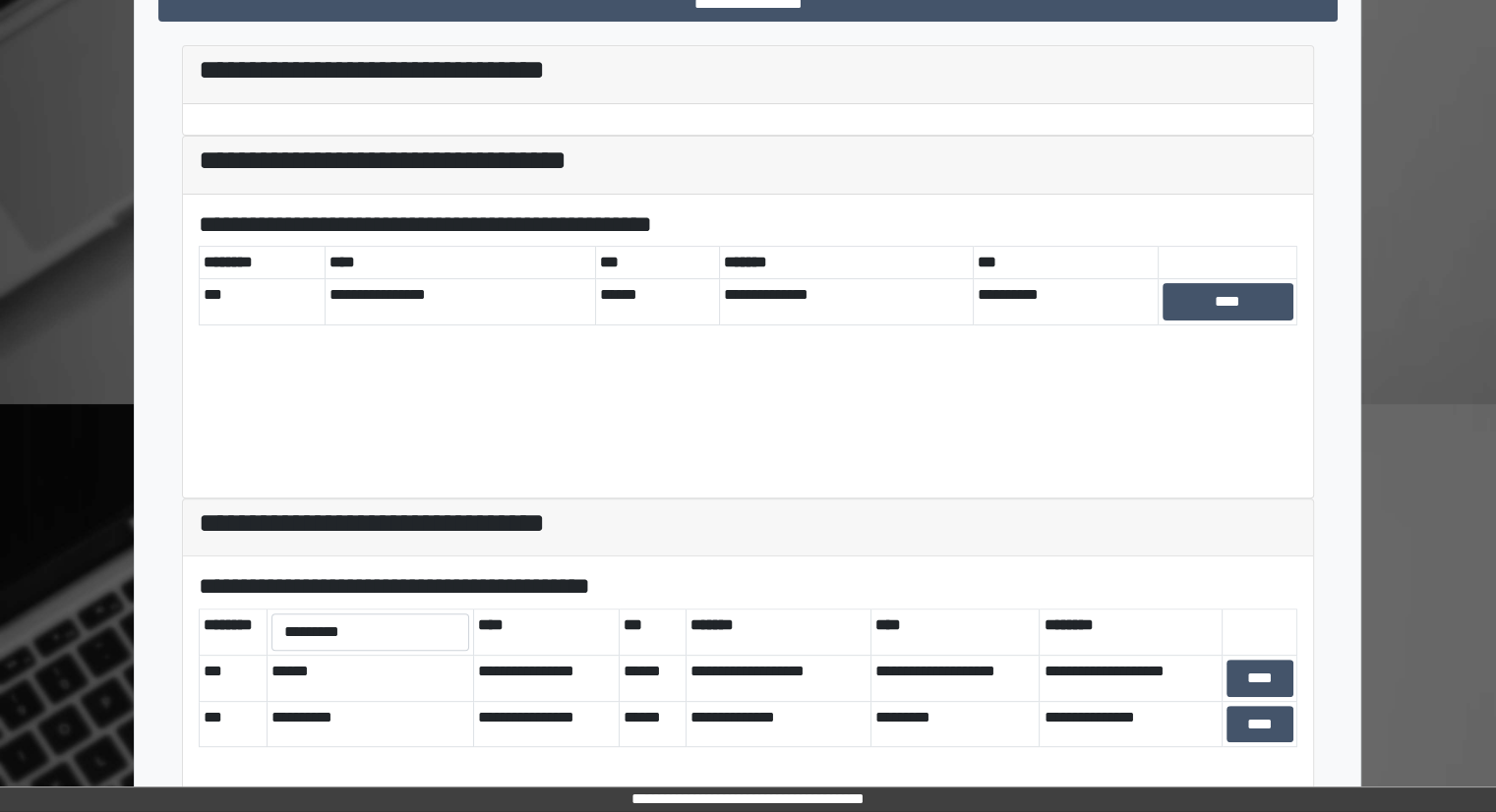 click on "**********" at bounding box center [748, 71] 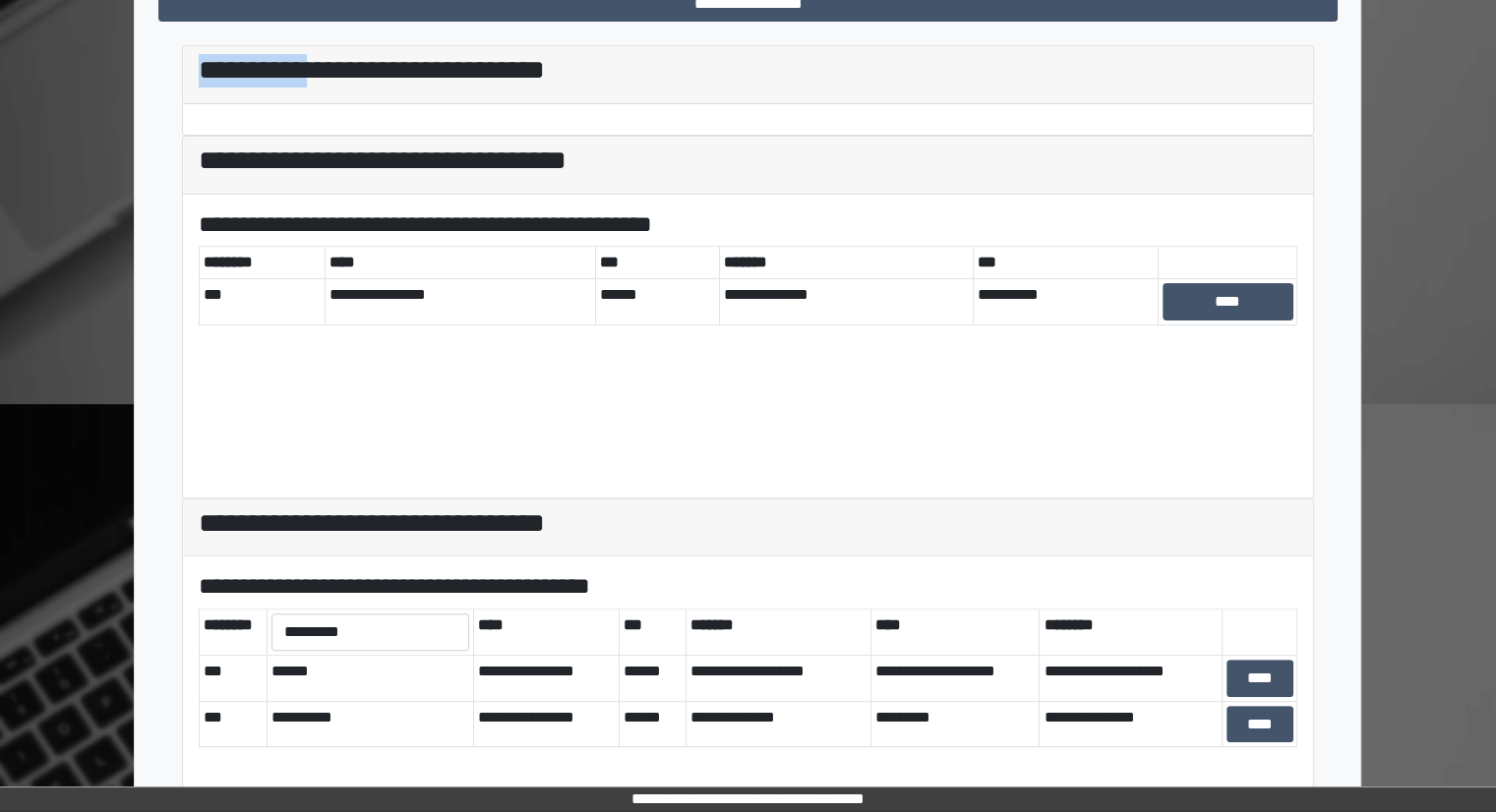 click on "**********" at bounding box center [748, 71] 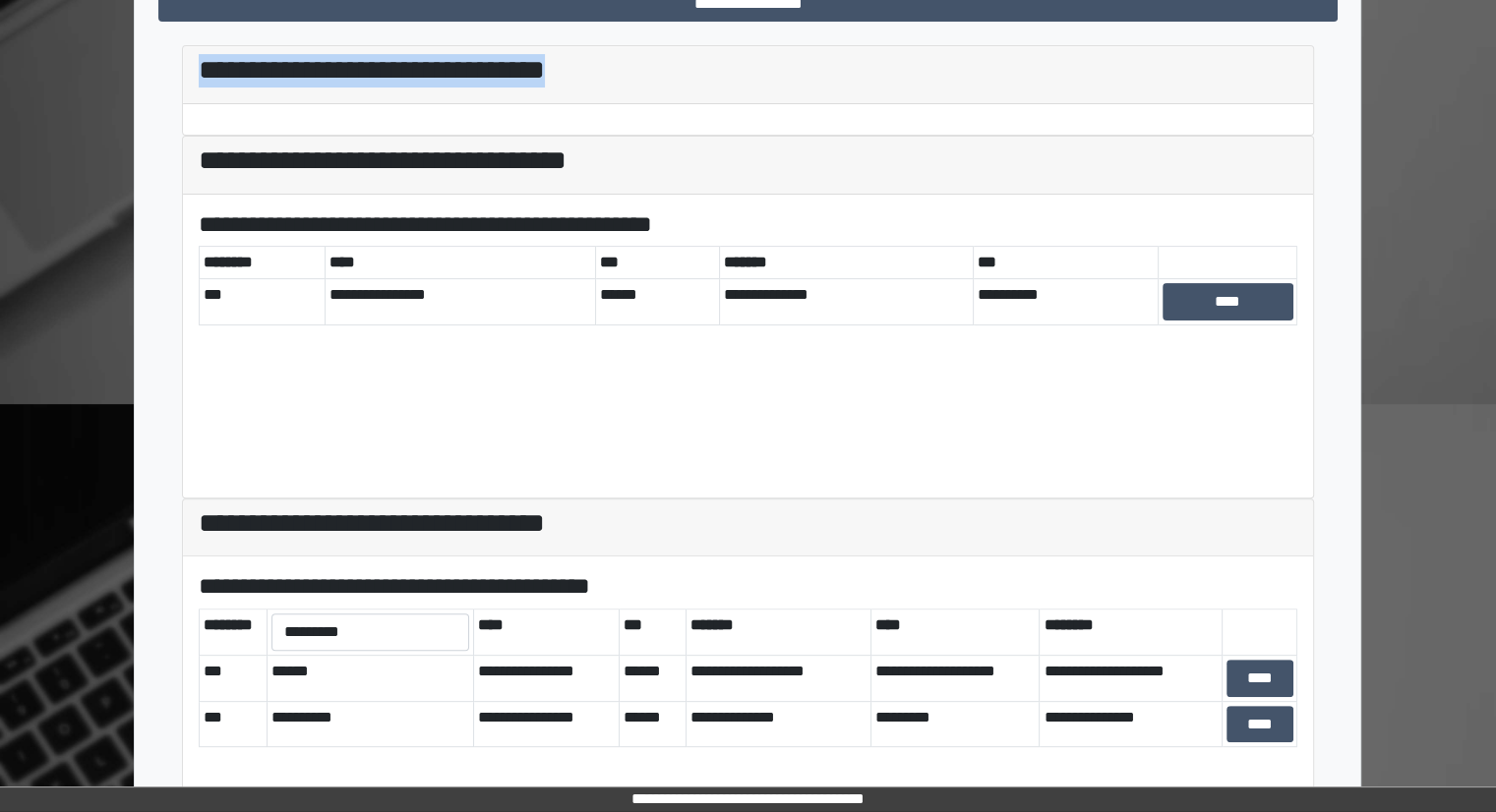 click on "**********" at bounding box center [748, 71] 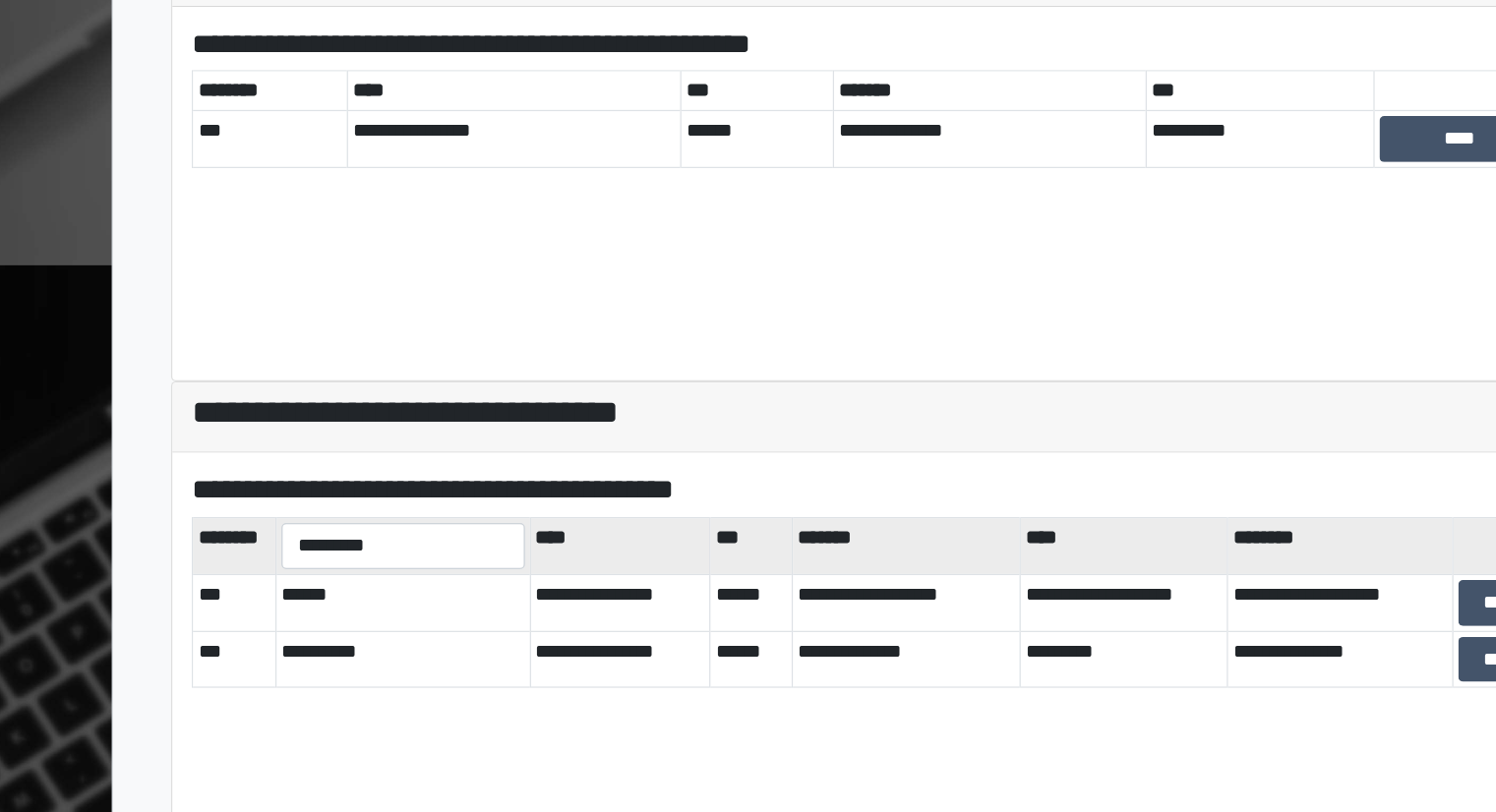 scroll, scrollTop: 567, scrollLeft: 0, axis: vertical 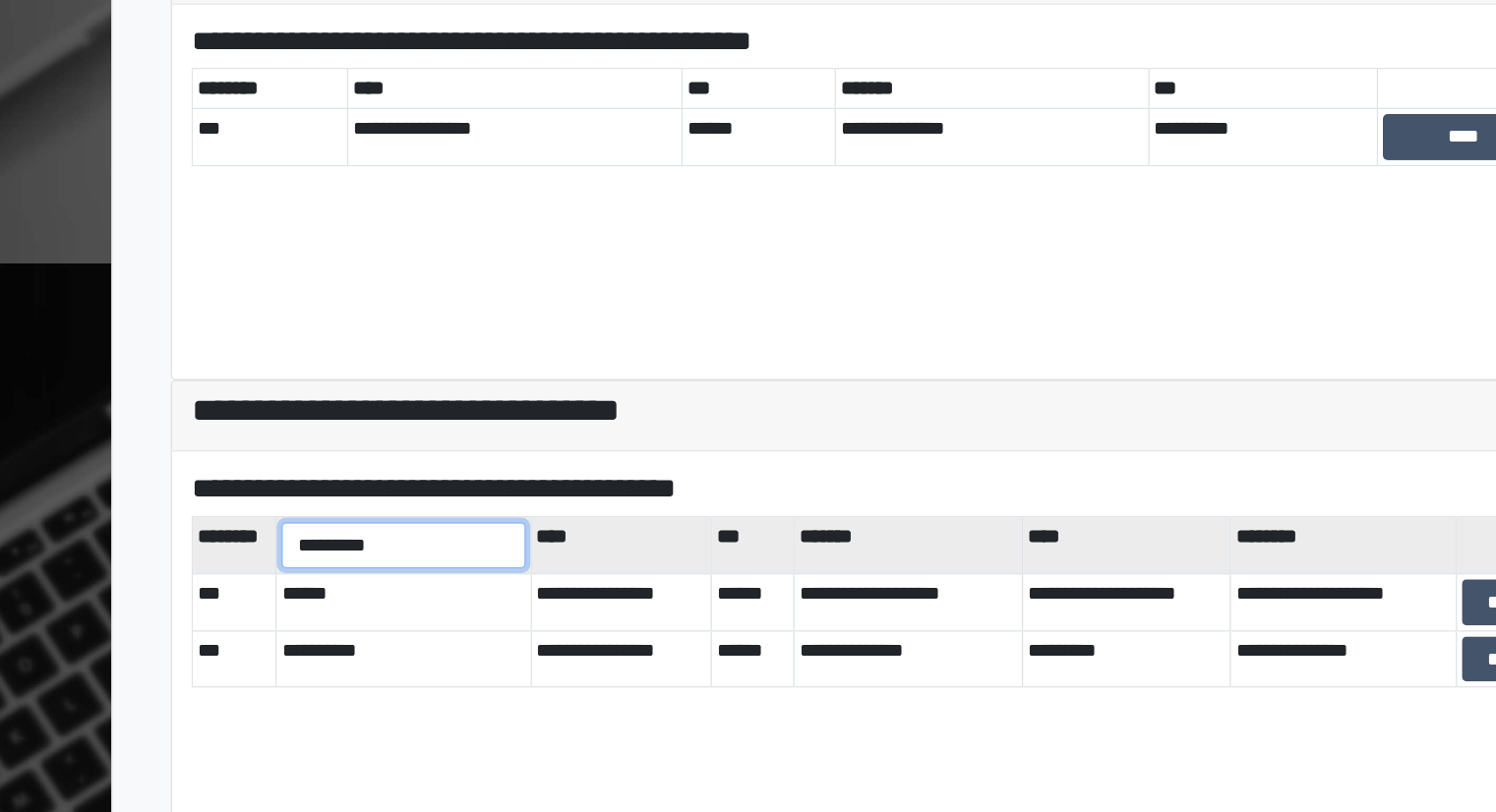 click on "**********" at bounding box center (370, 544) 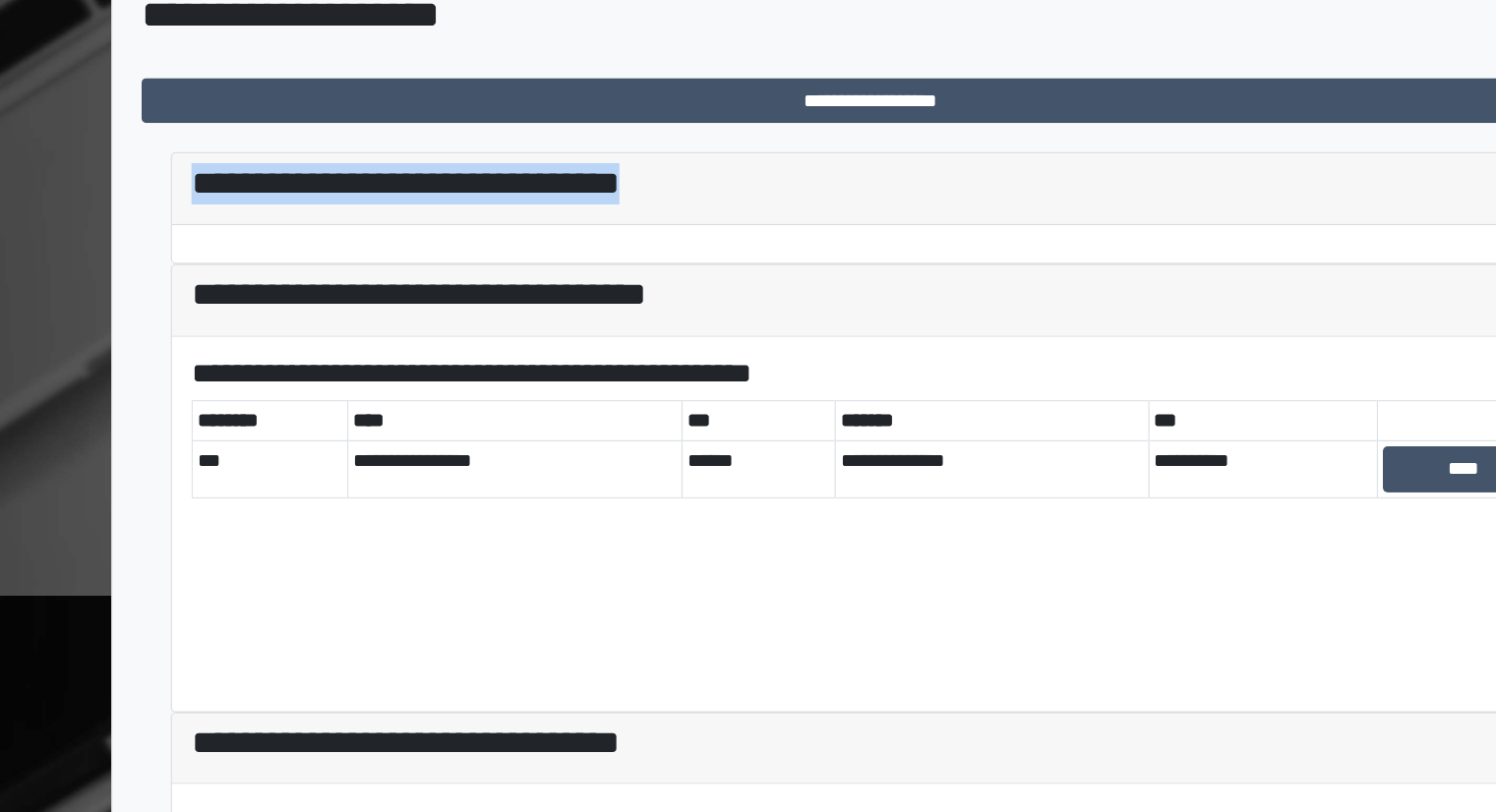 scroll, scrollTop: 399, scrollLeft: 0, axis: vertical 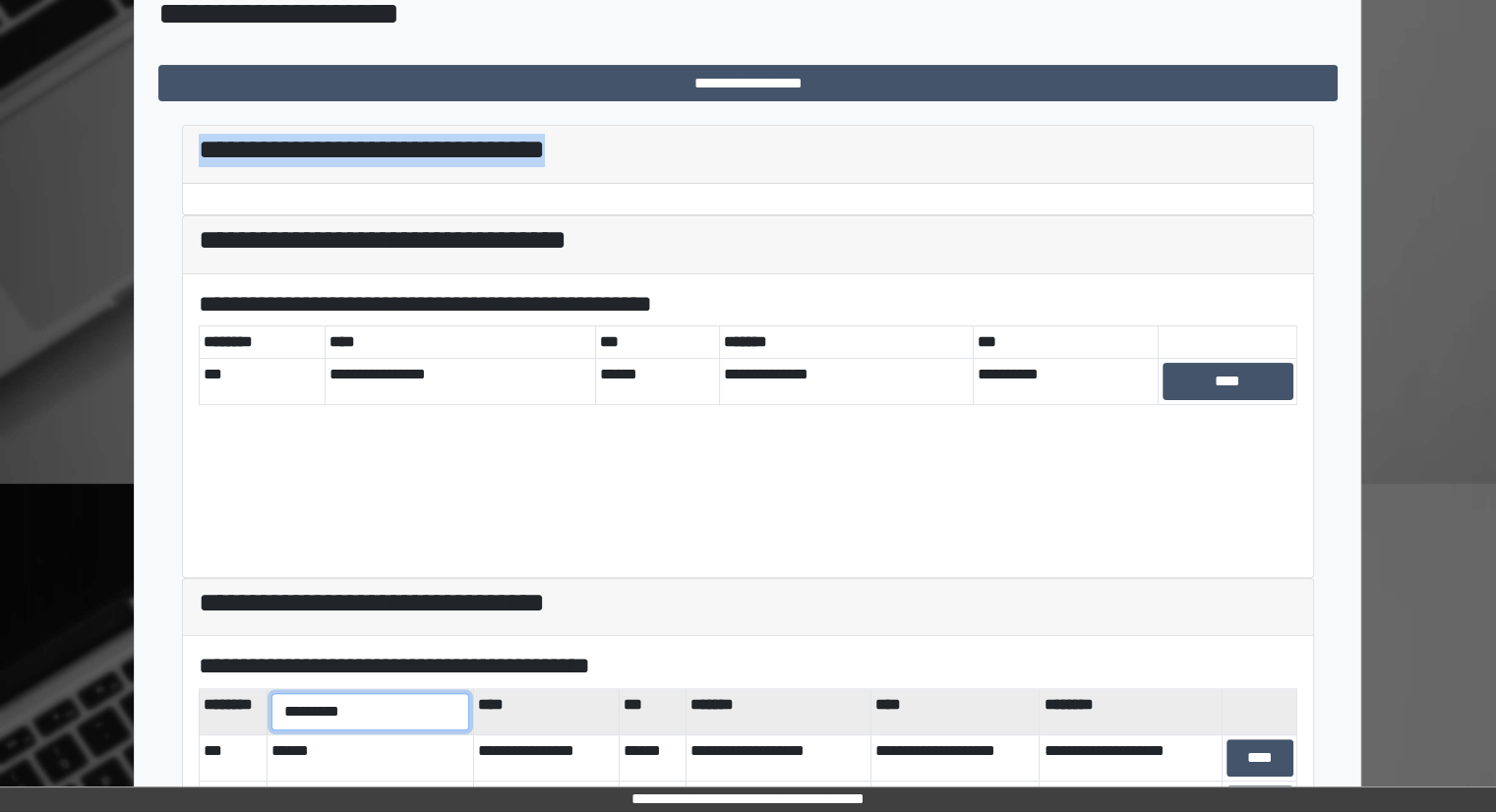 click on "**********" at bounding box center [370, 712] 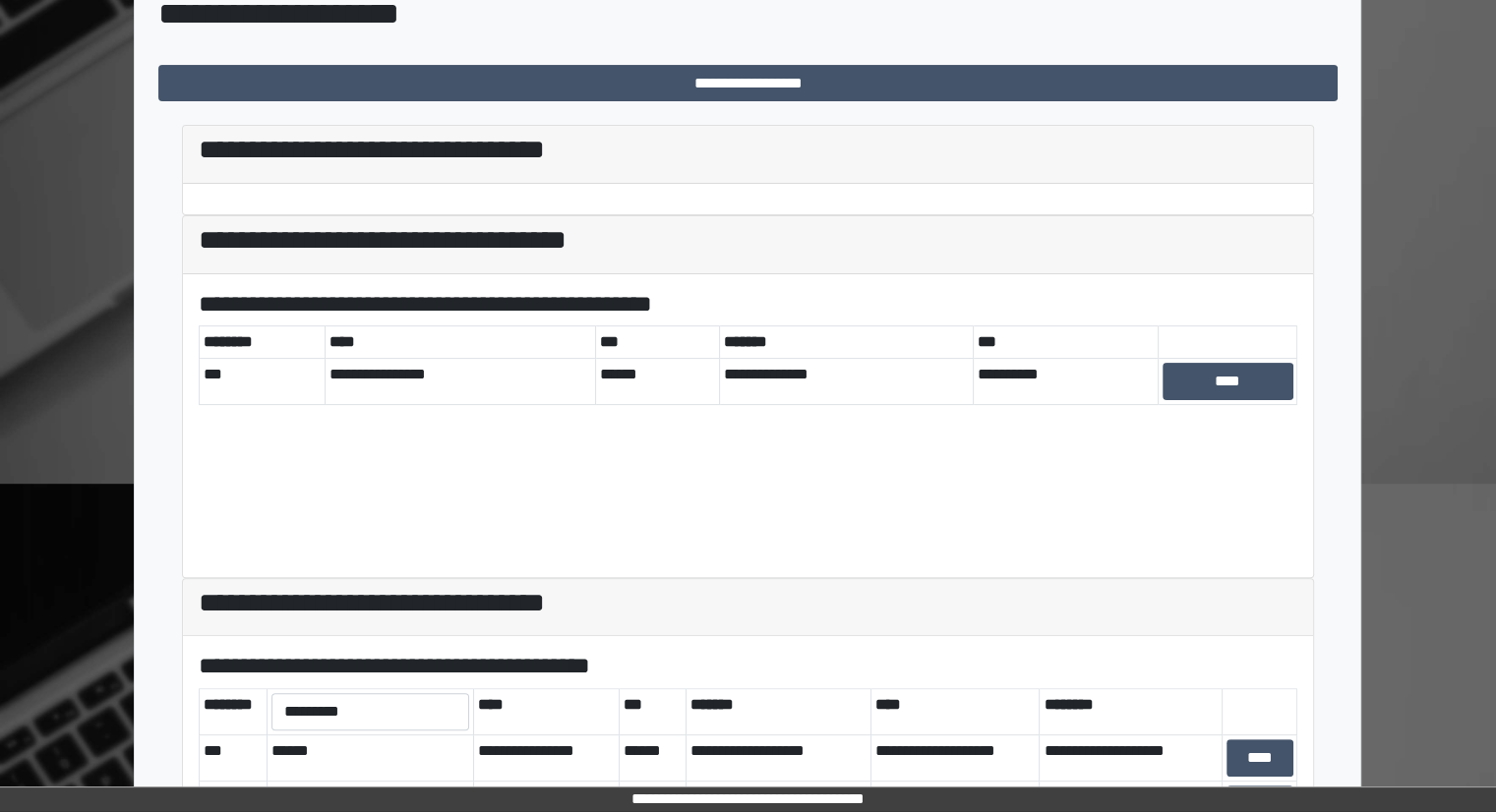 click on "**********" at bounding box center (748, 443) 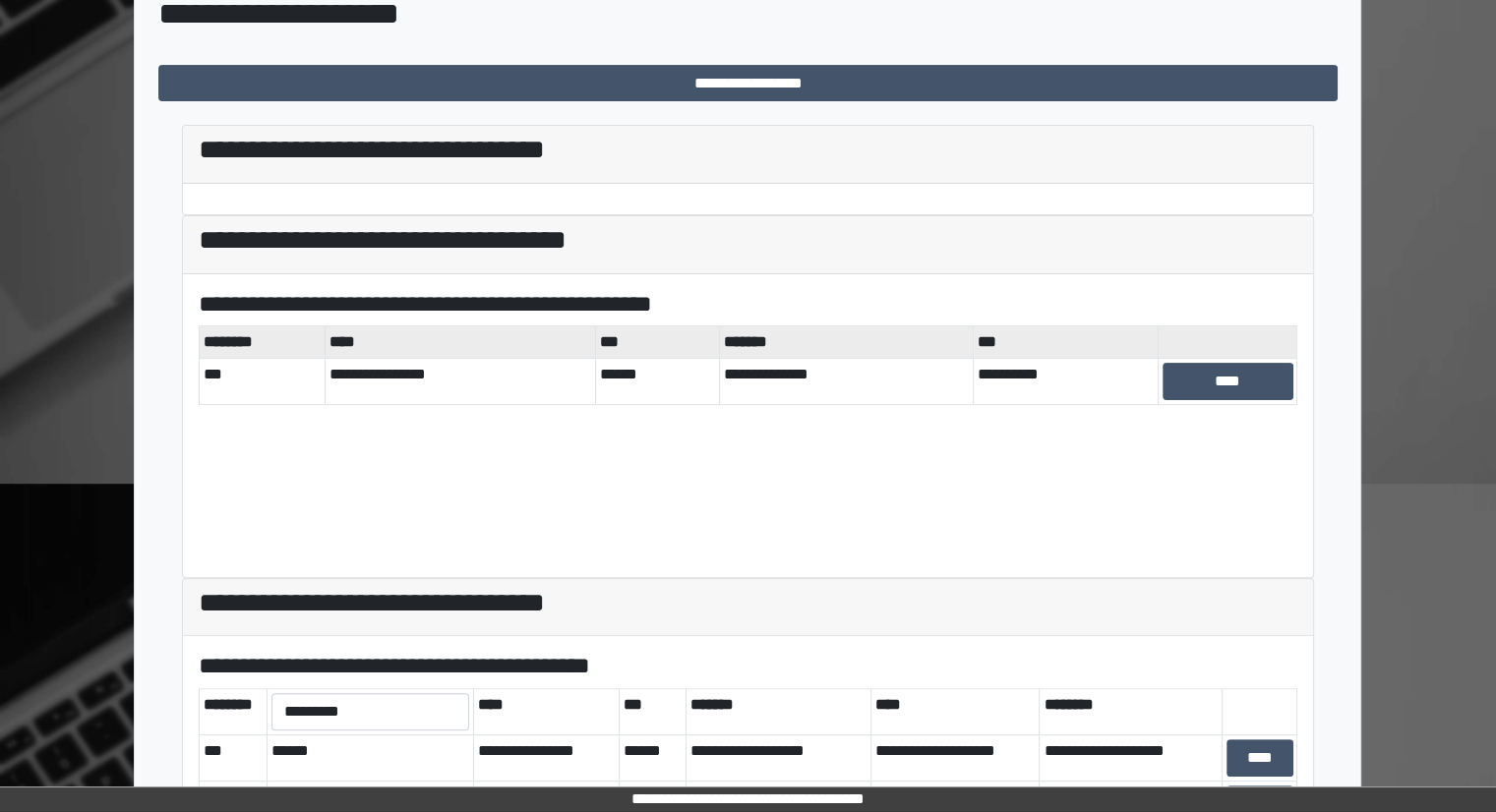 click on "****" at bounding box center (459, 342) 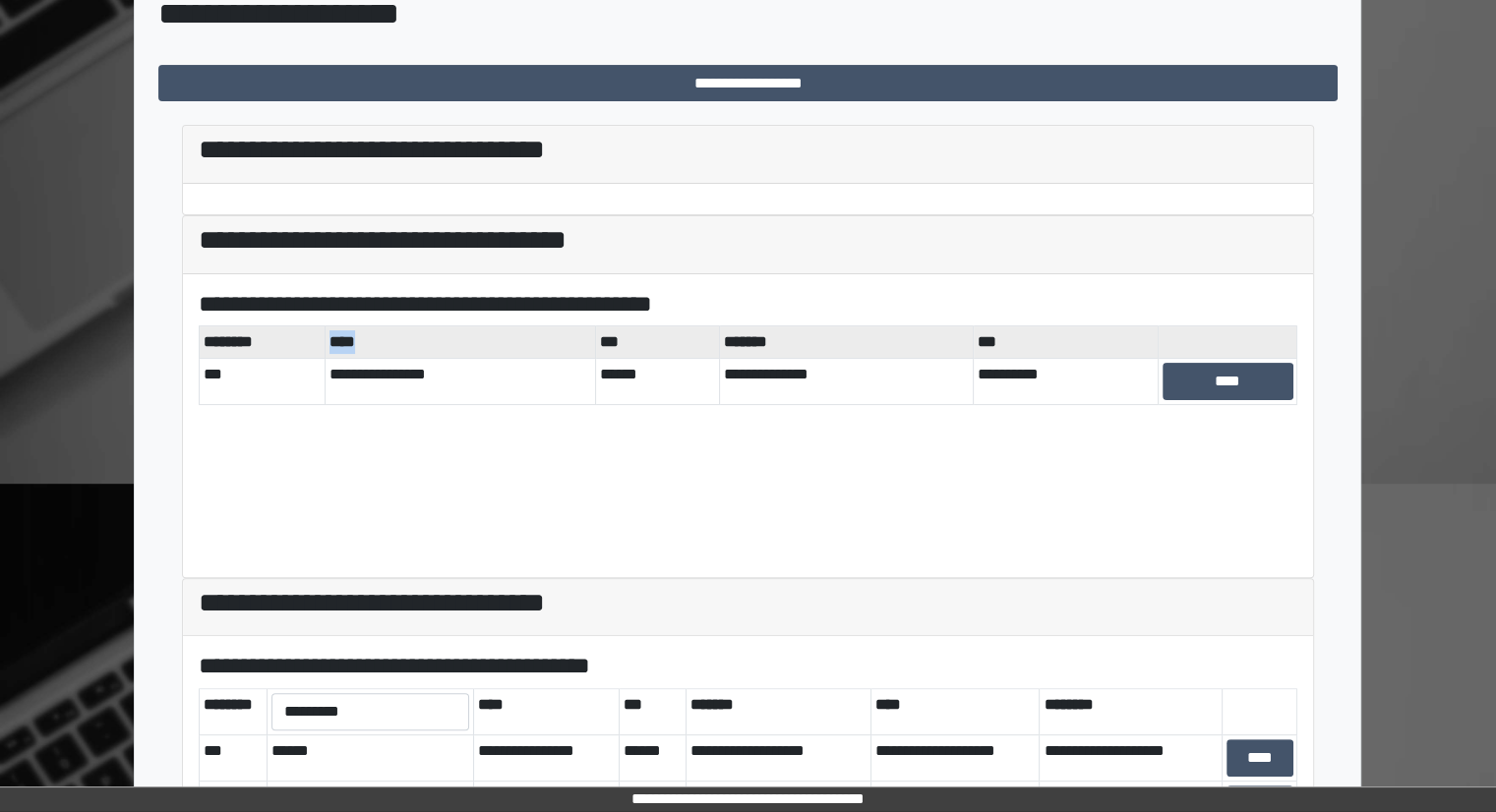 click on "****" at bounding box center (459, 342) 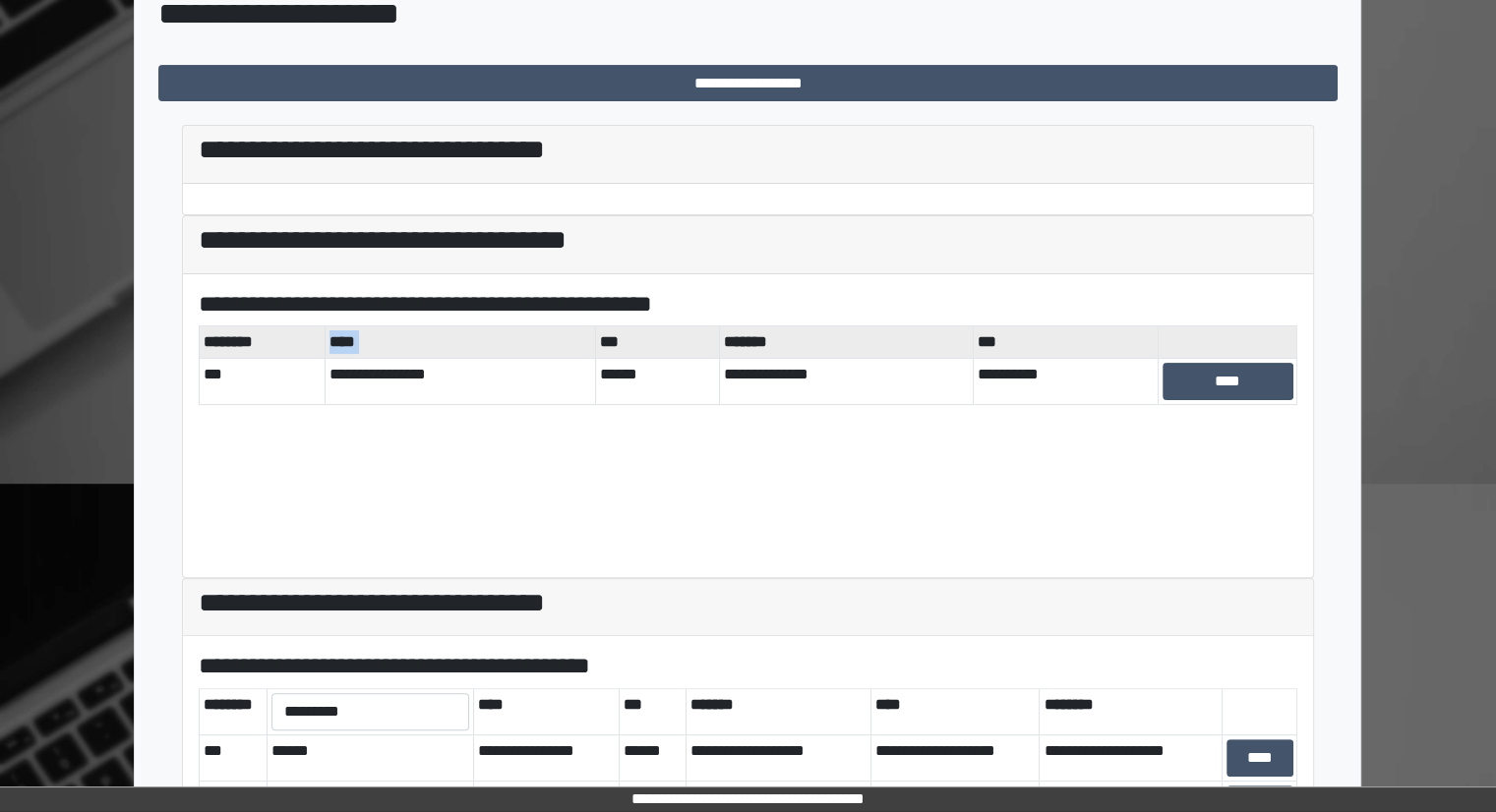 click on "****" at bounding box center (459, 342) 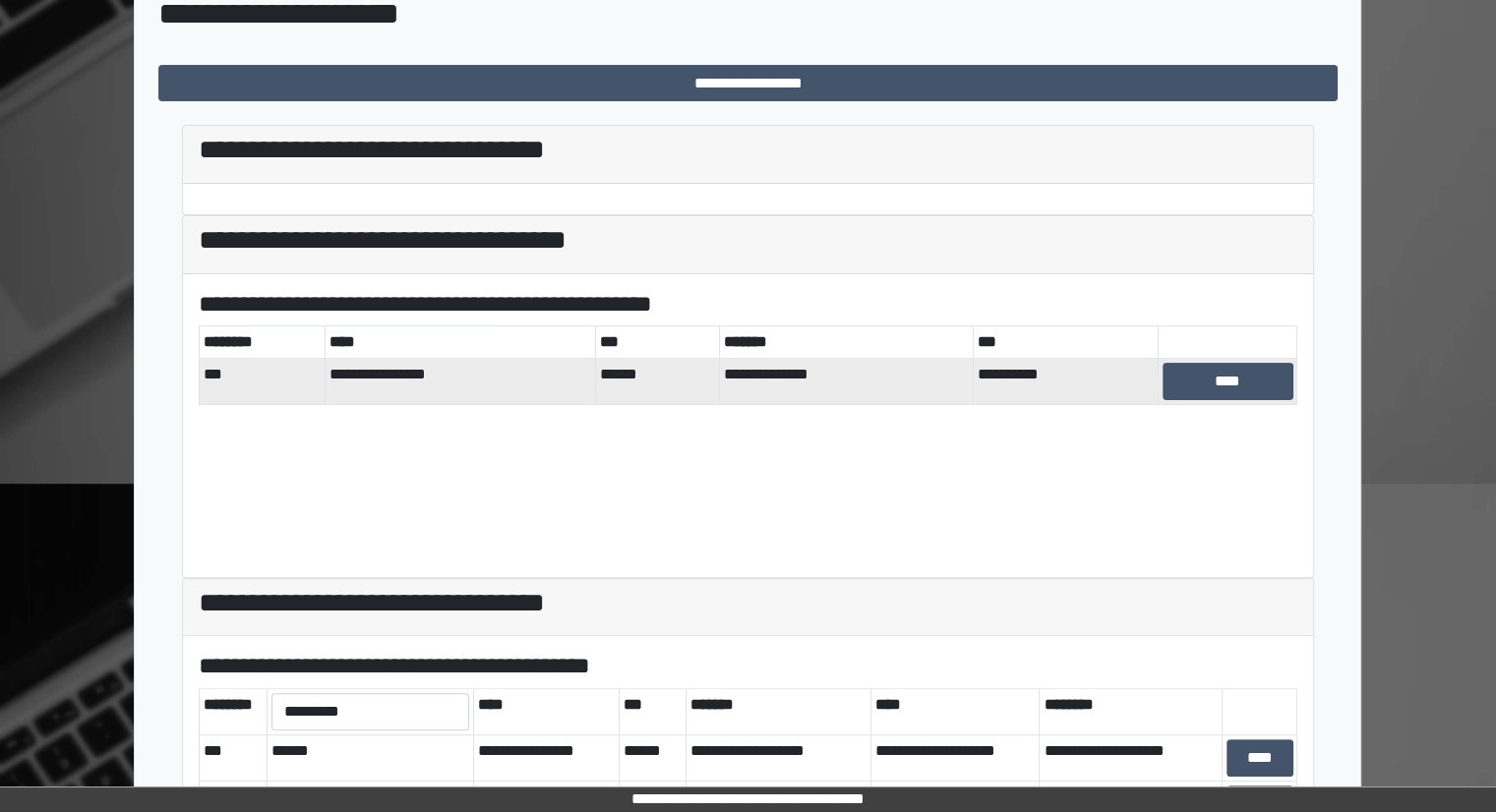 click on "******" at bounding box center (658, 381) 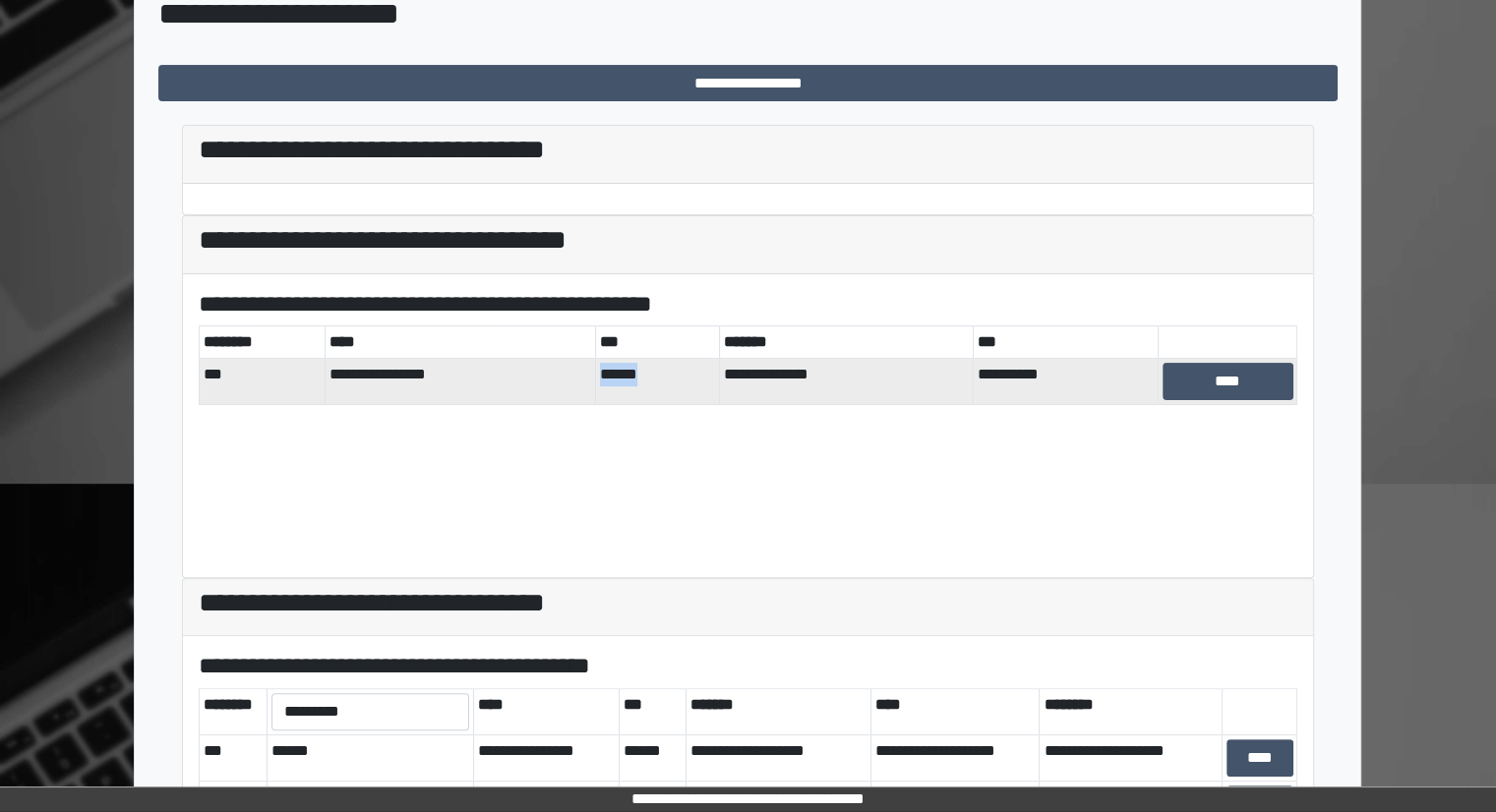 click on "******" at bounding box center [658, 381] 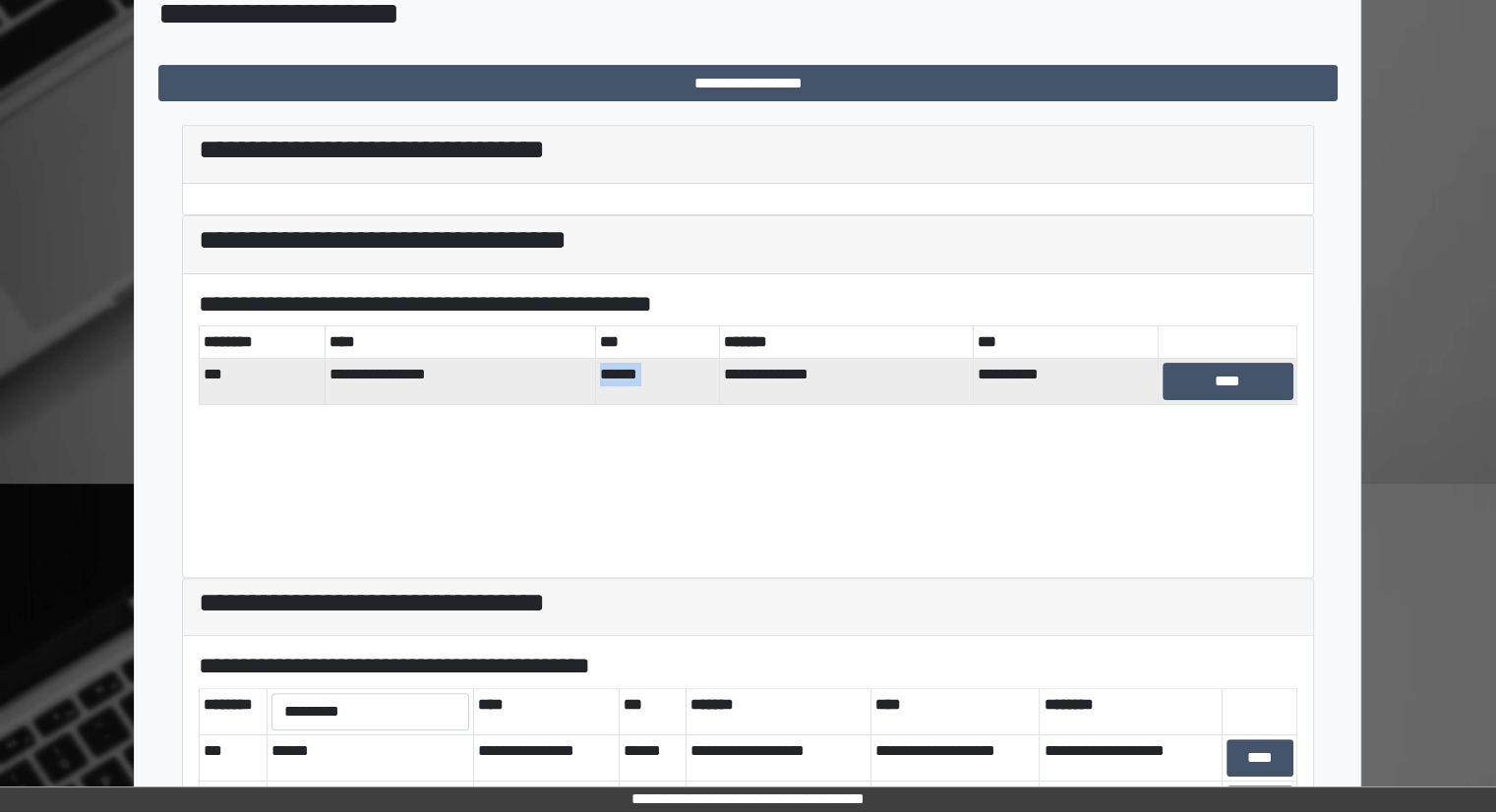 click on "******" at bounding box center [658, 381] 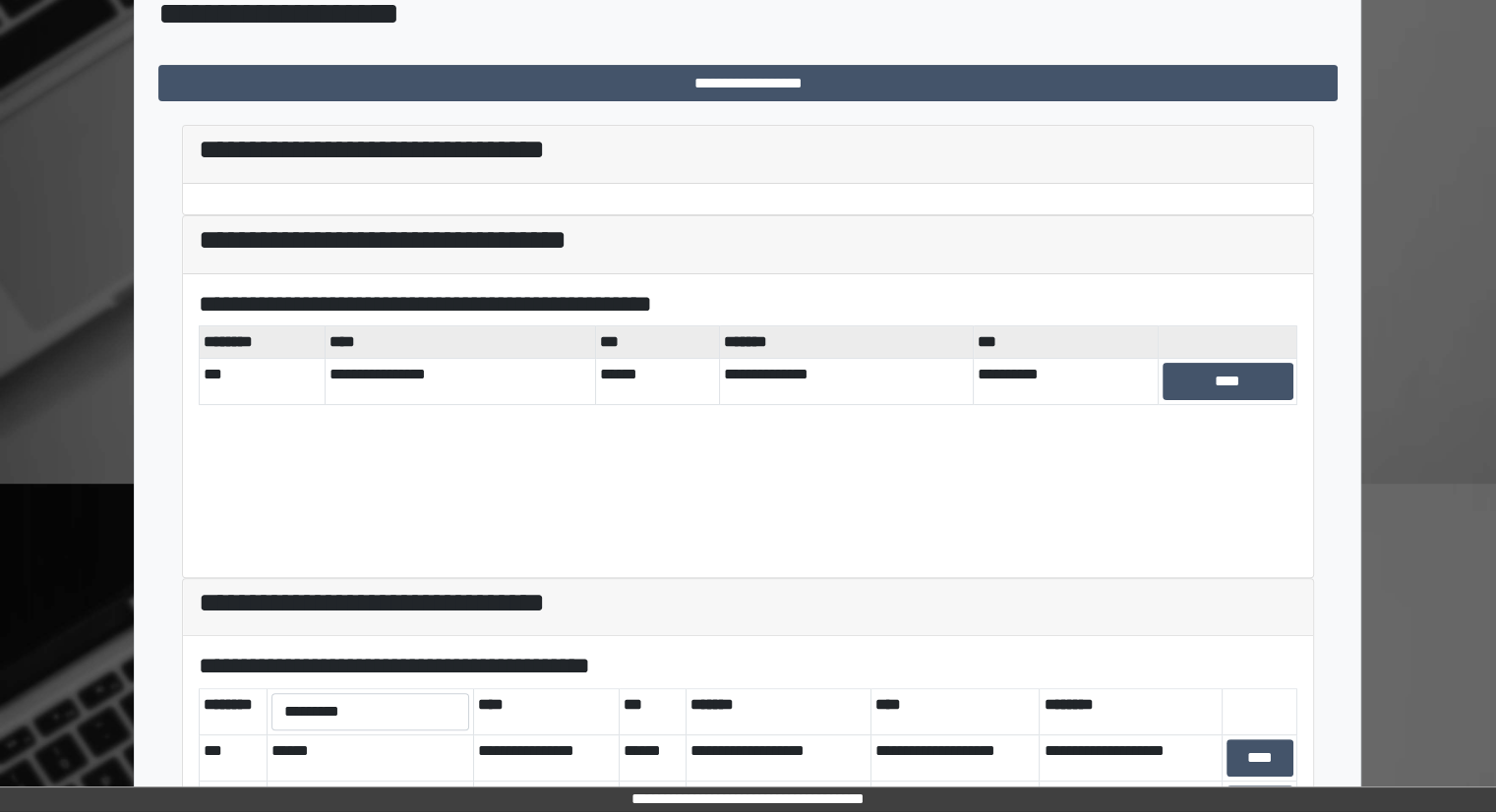 click on "***" at bounding box center (658, 342) 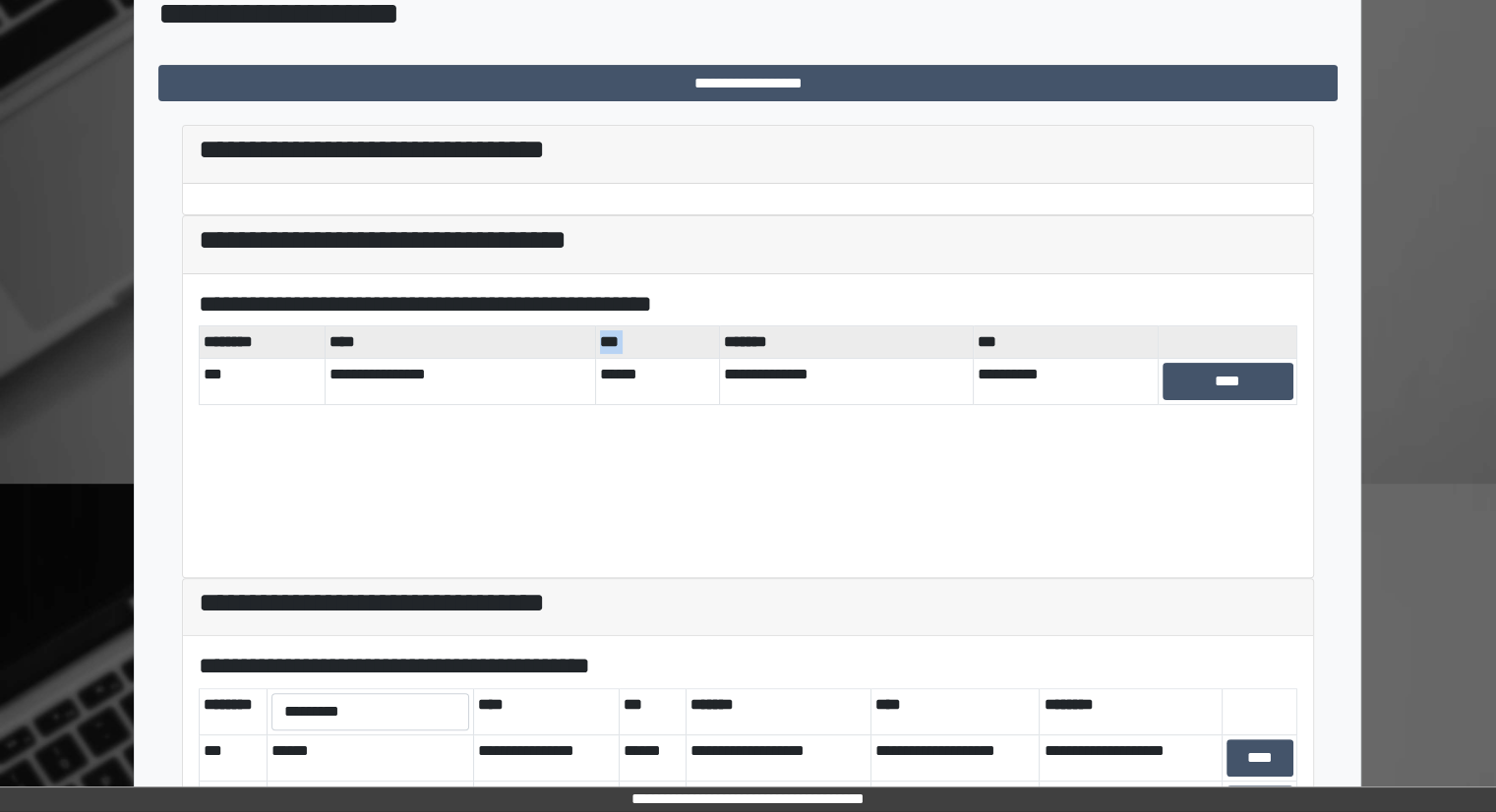 click on "***" at bounding box center [658, 342] 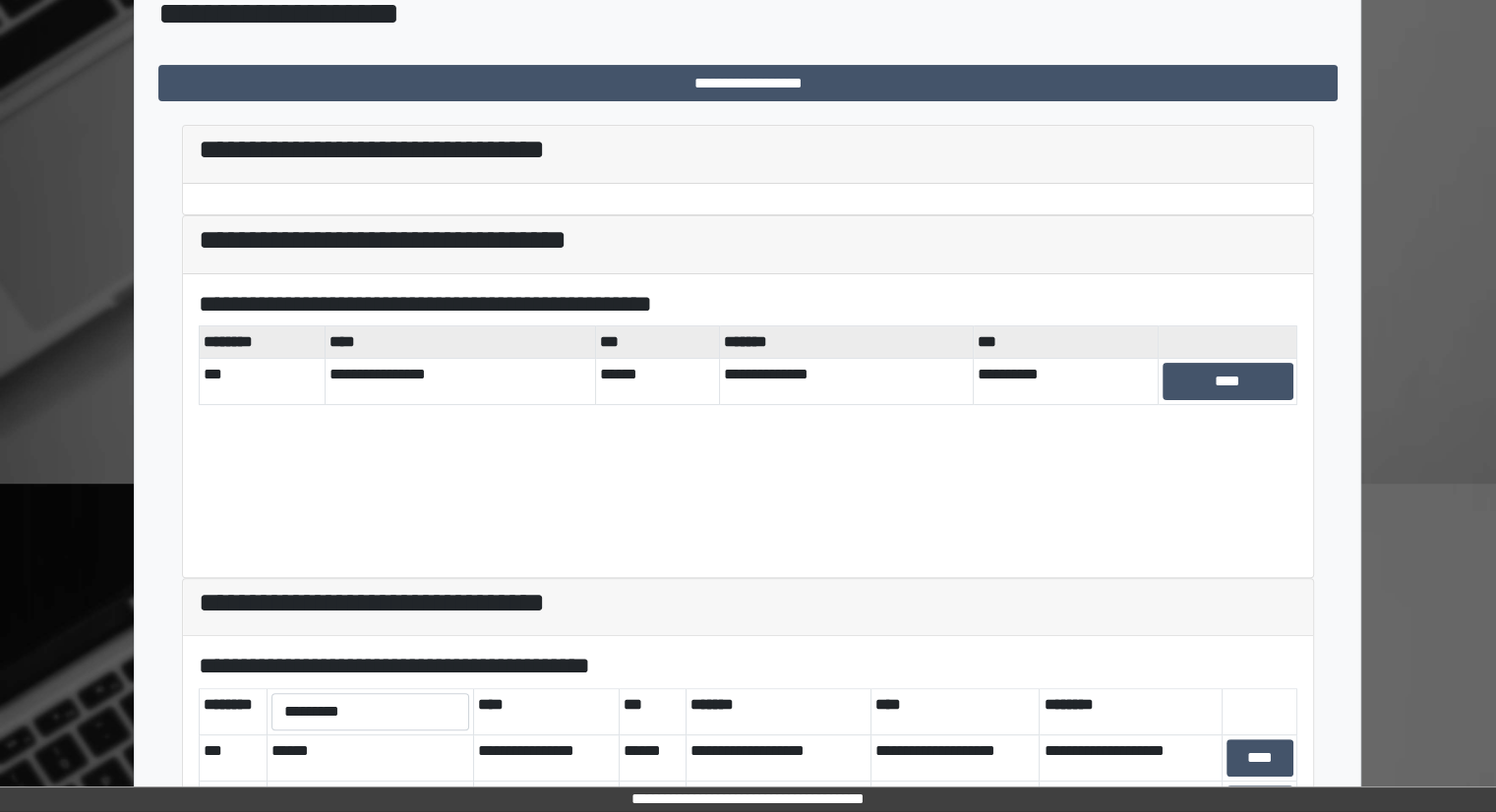 click on "*******" at bounding box center (846, 342) 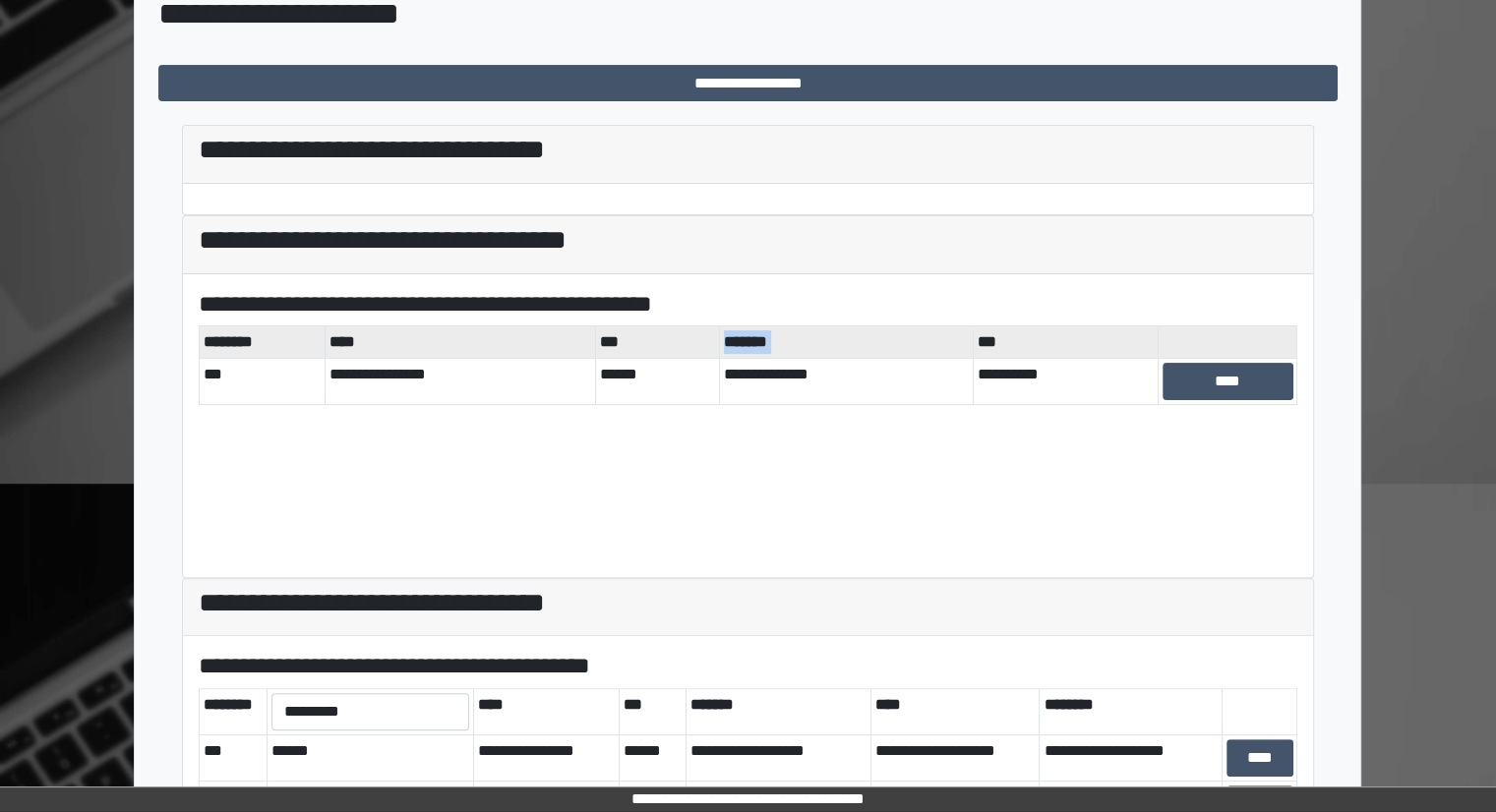 click on "*******" at bounding box center [846, 342] 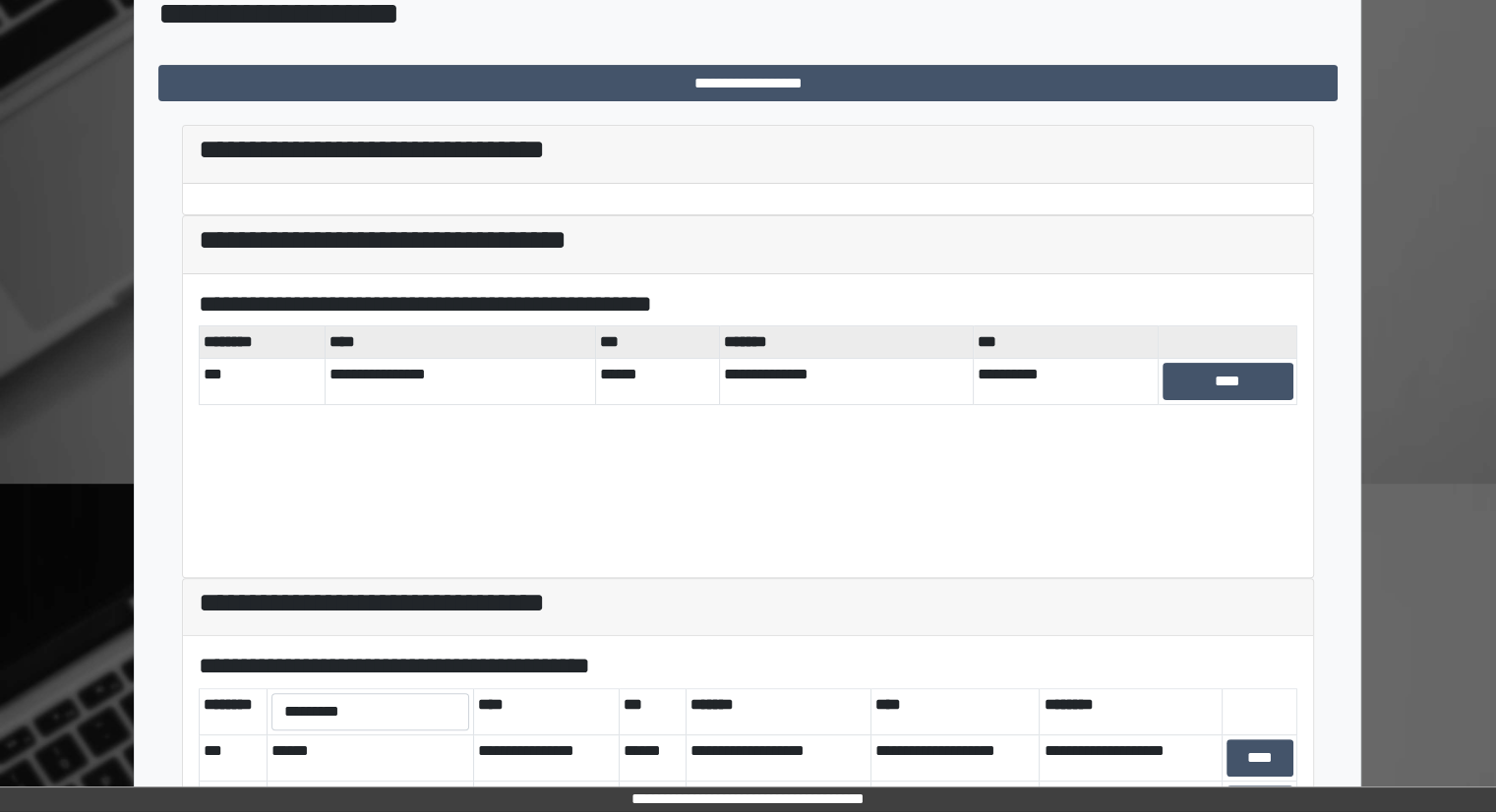 click on "***" at bounding box center [1065, 342] 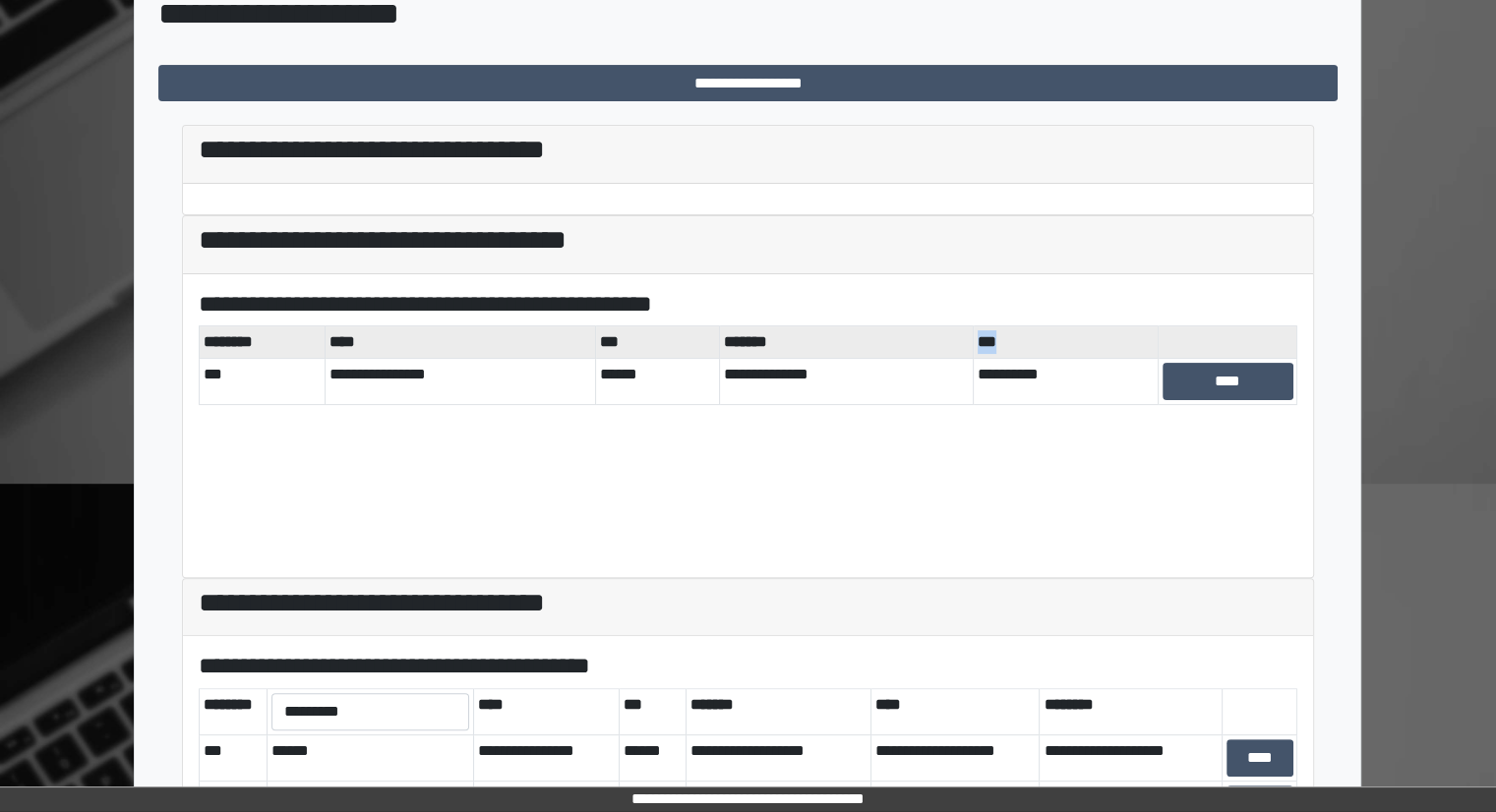 click on "***" at bounding box center (1065, 342) 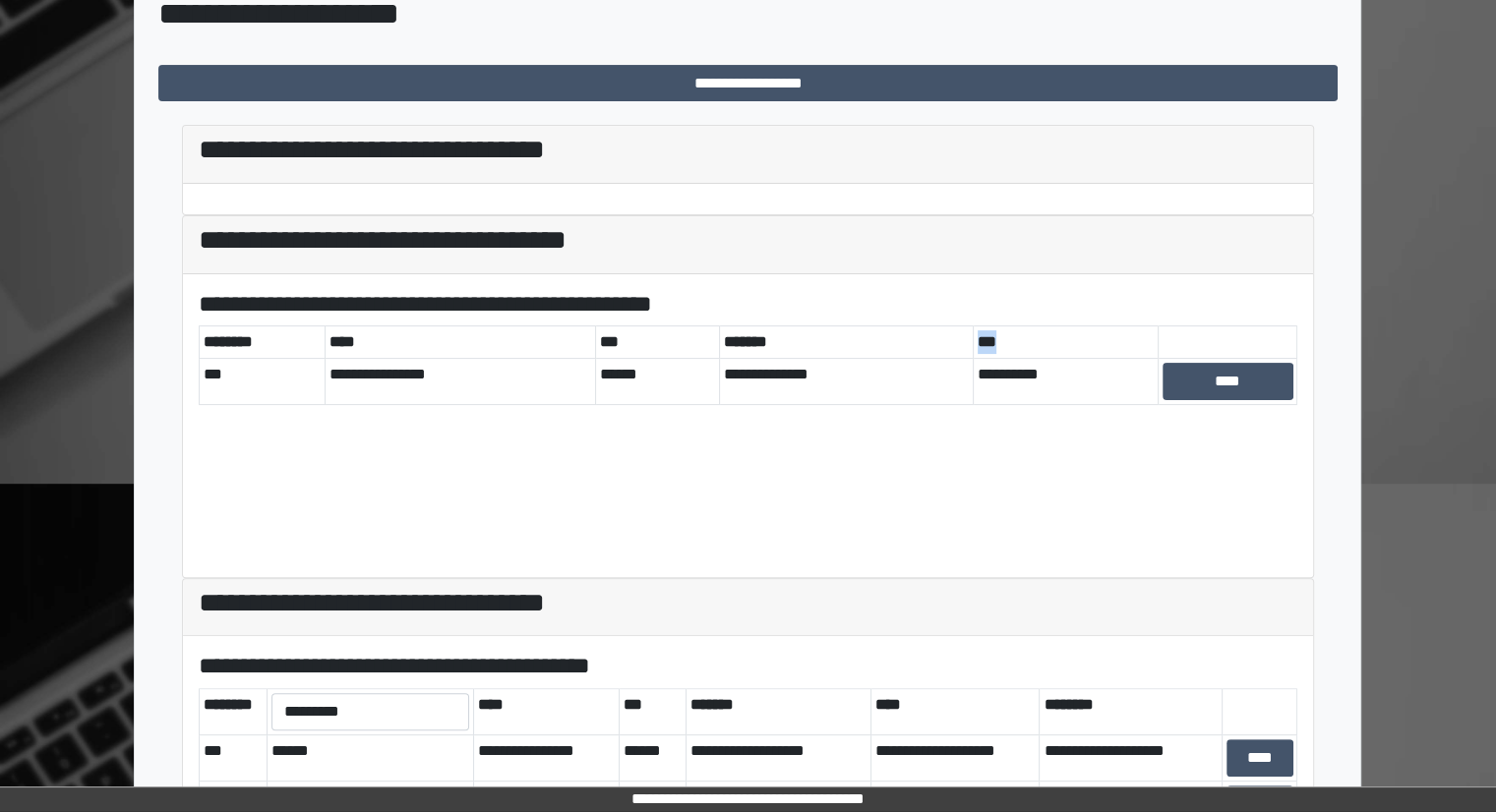 scroll, scrollTop: 0, scrollLeft: 0, axis: both 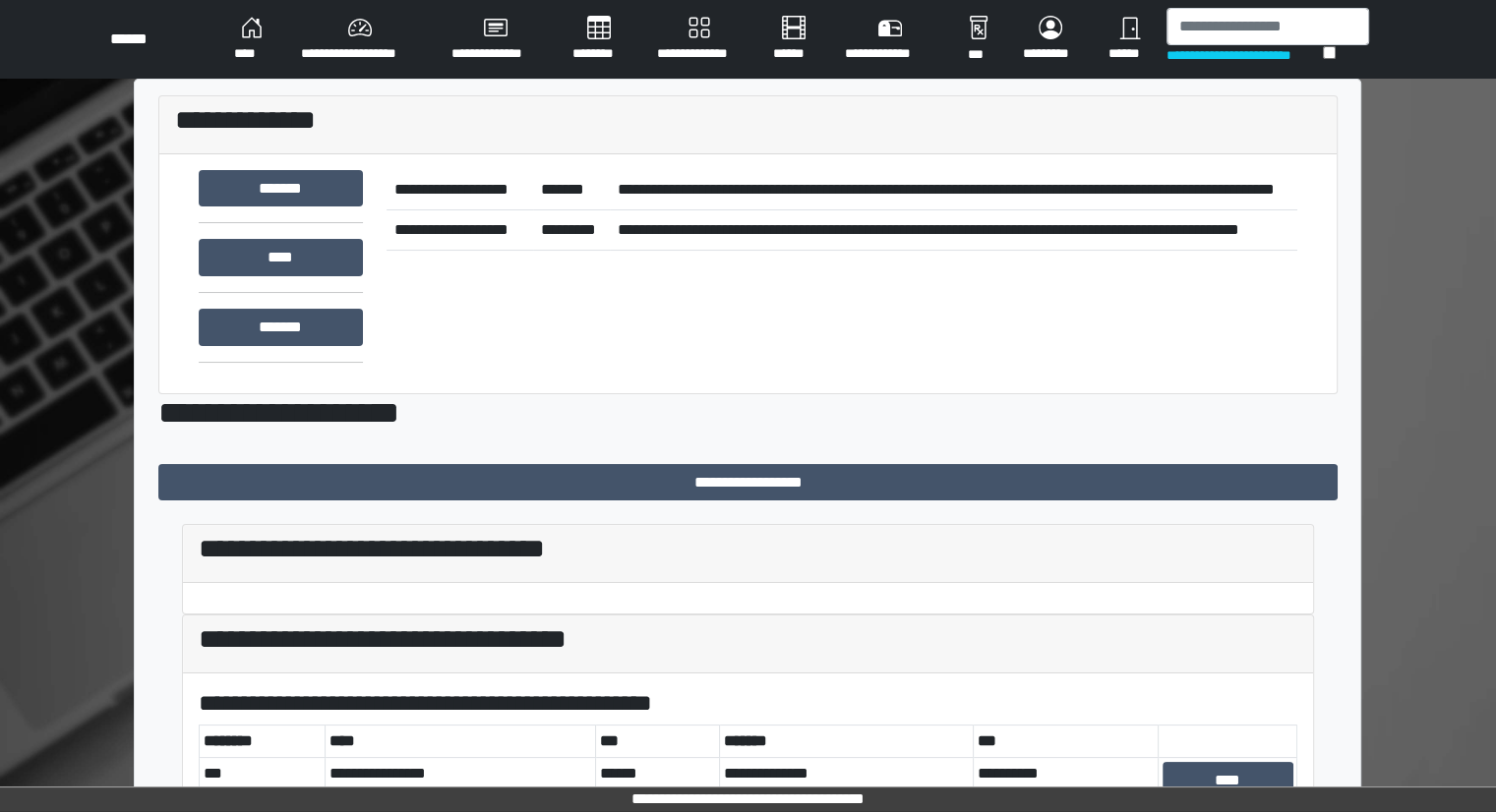 click on "**********" at bounding box center (1268, 39) 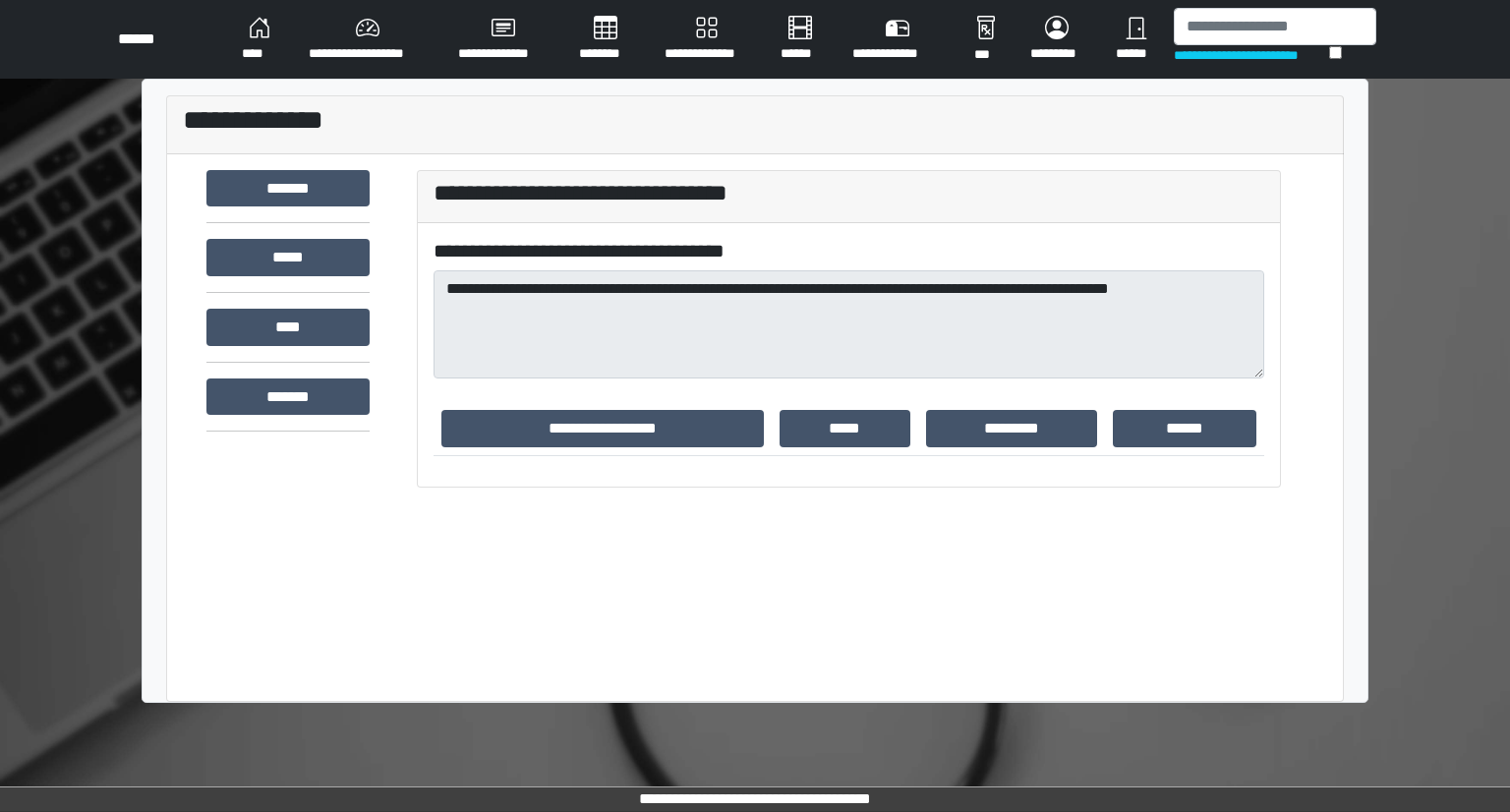 click on "****" at bounding box center (260, 39) 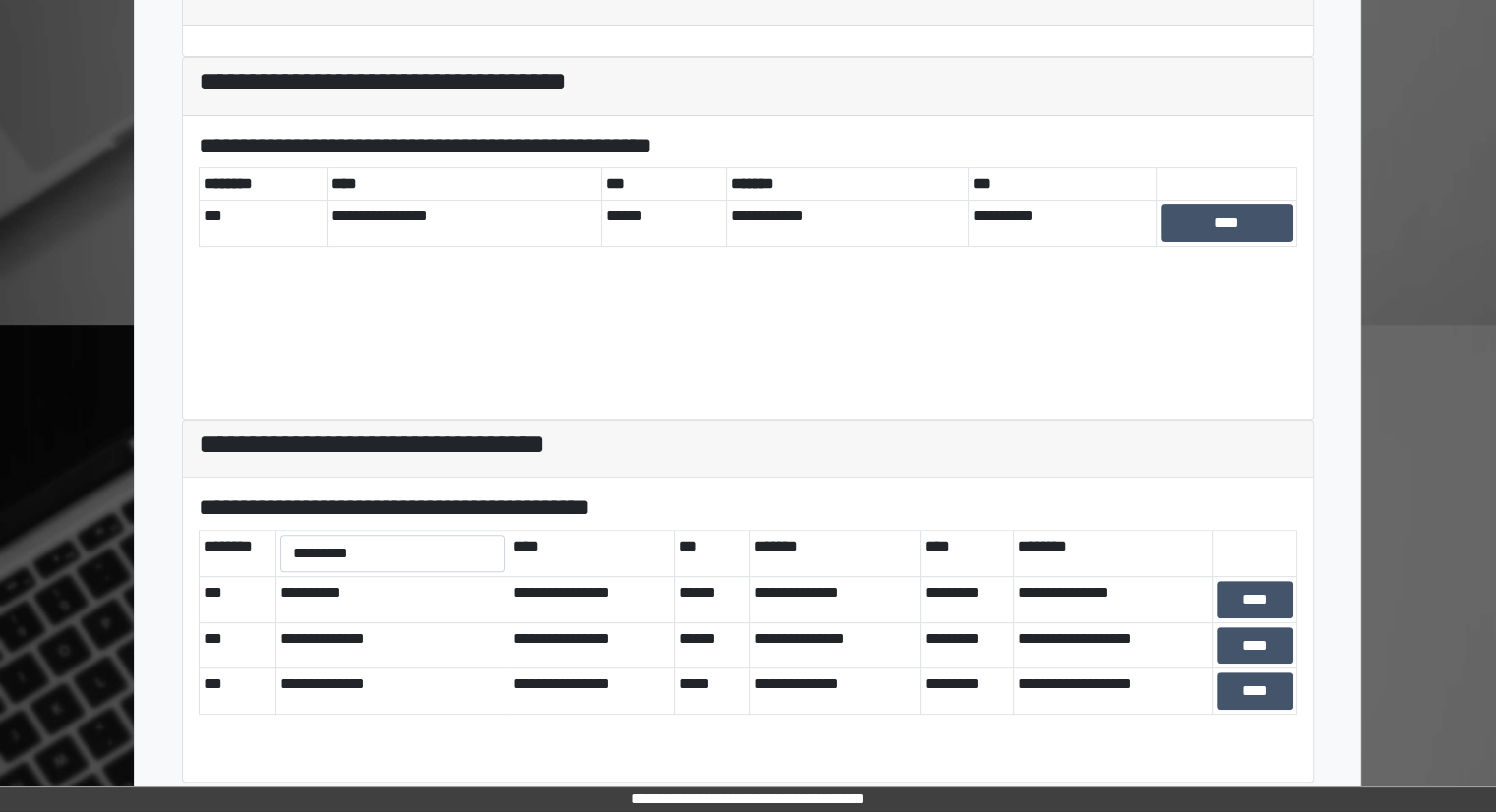 scroll, scrollTop: 567, scrollLeft: 0, axis: vertical 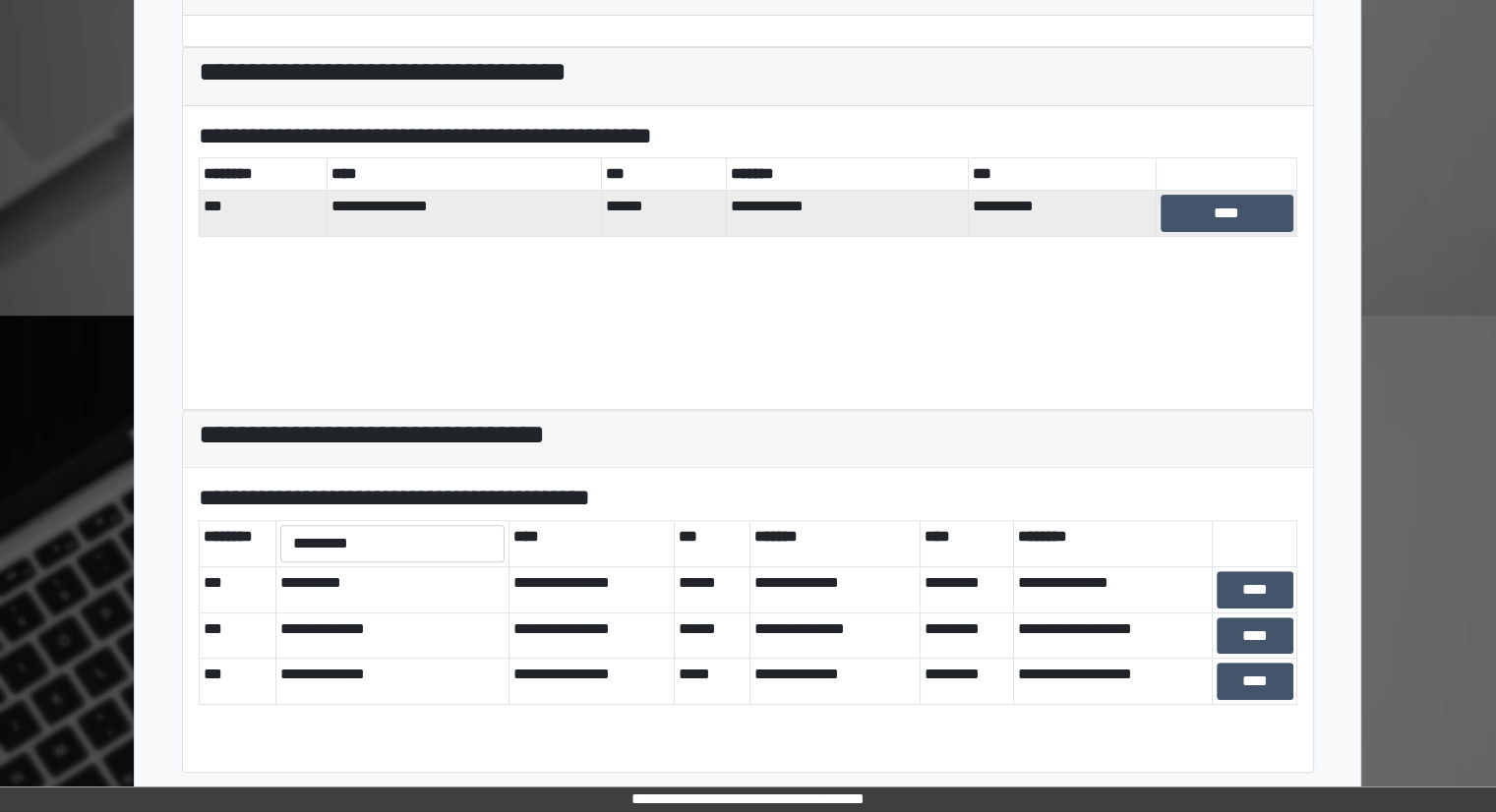 click on "***" at bounding box center (263, 213) 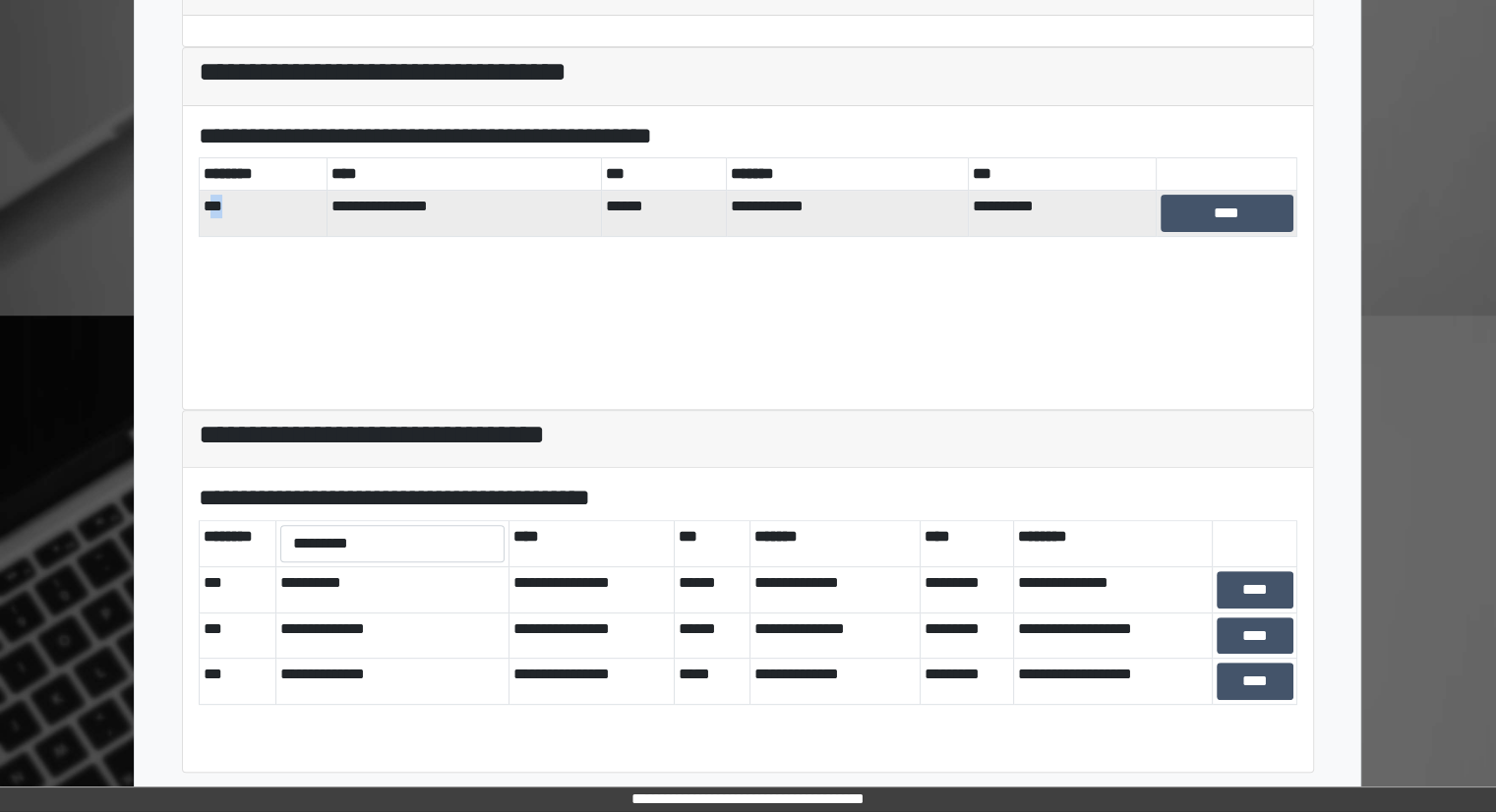 drag, startPoint x: 239, startPoint y: 204, endPoint x: 210, endPoint y: 203, distance: 29.017236 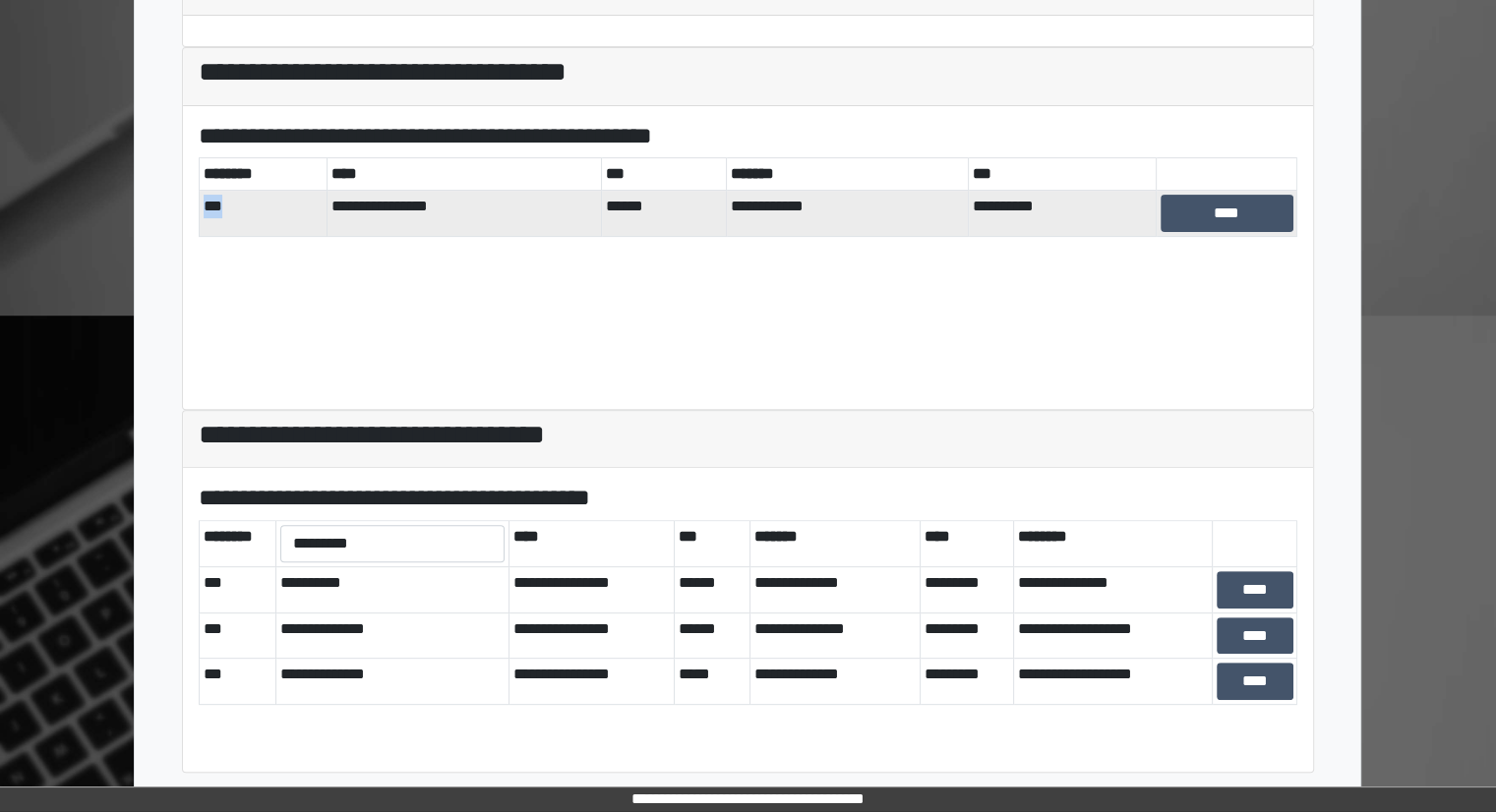 click on "***" at bounding box center [263, 213] 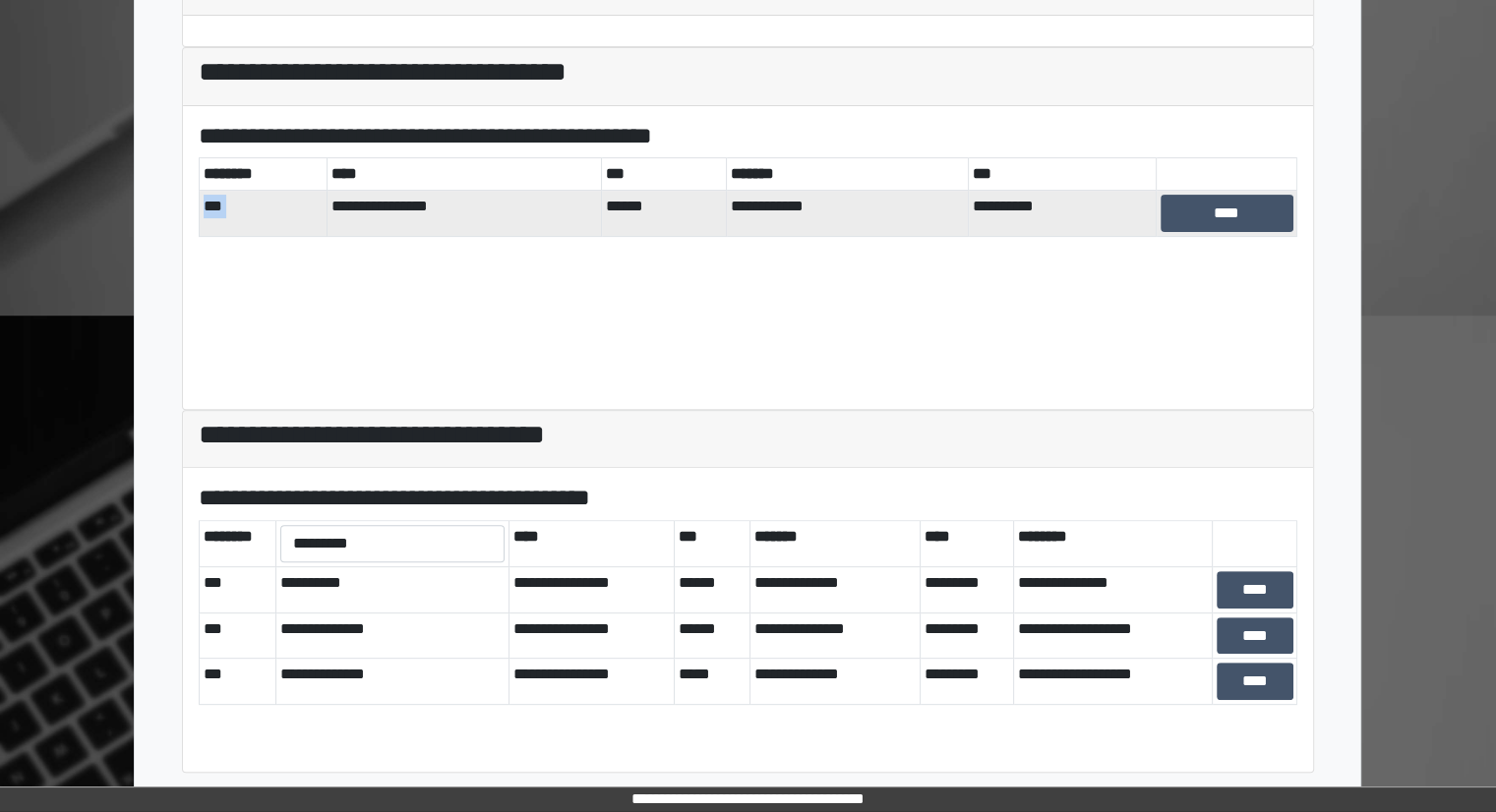 click on "***" at bounding box center [263, 213] 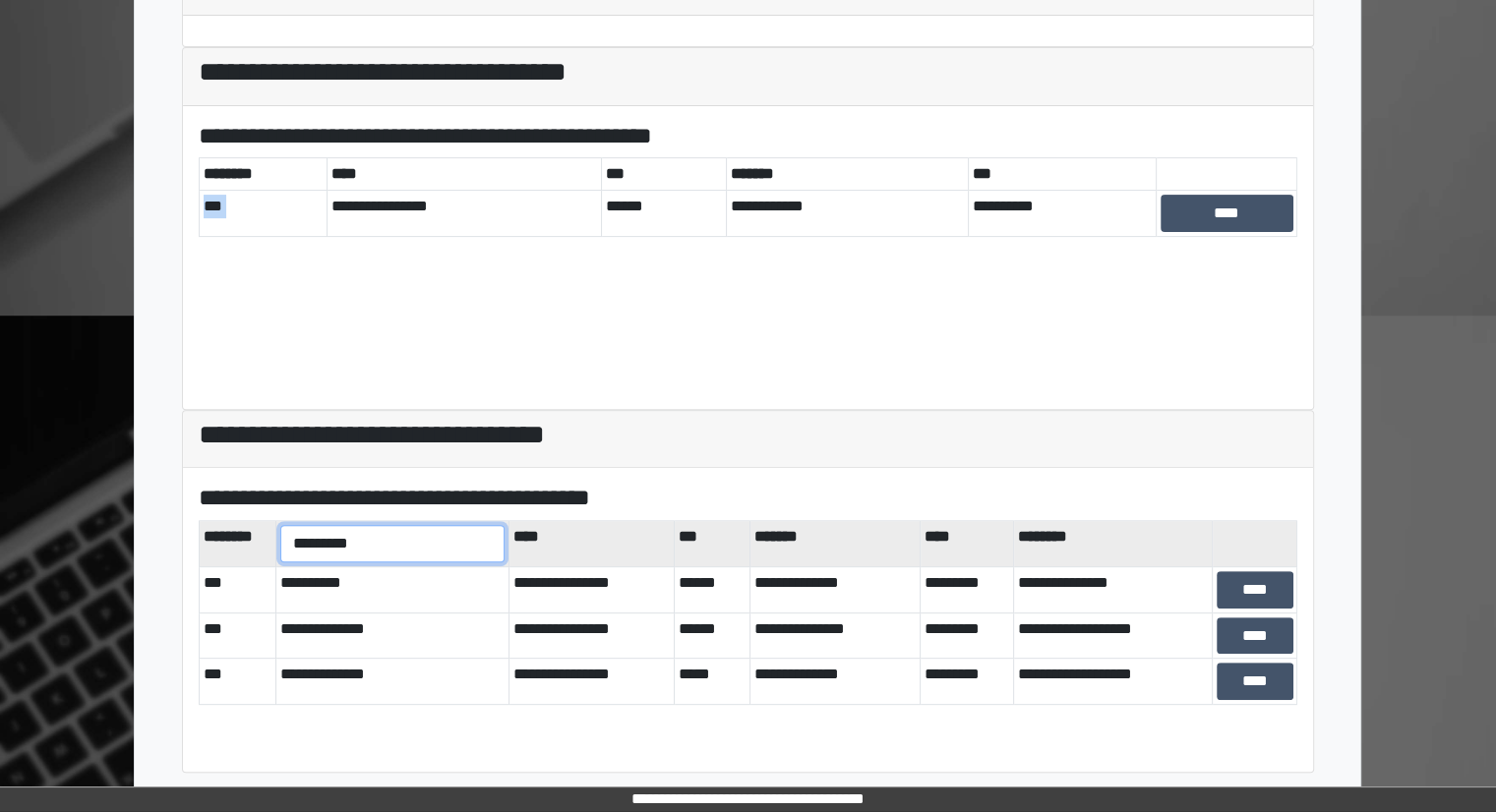 click on "**********" at bounding box center [392, 544] 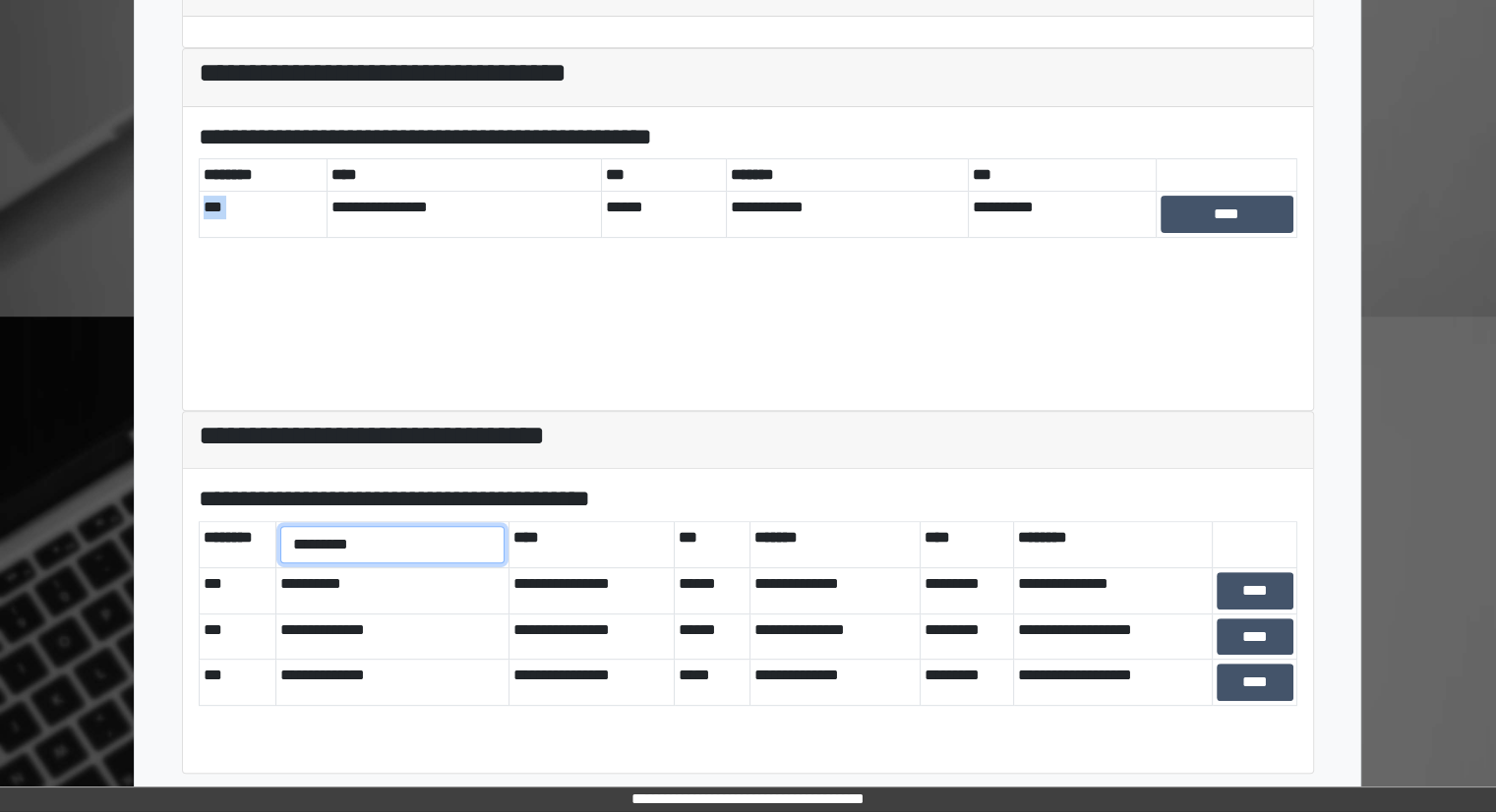 scroll, scrollTop: 567, scrollLeft: 0, axis: vertical 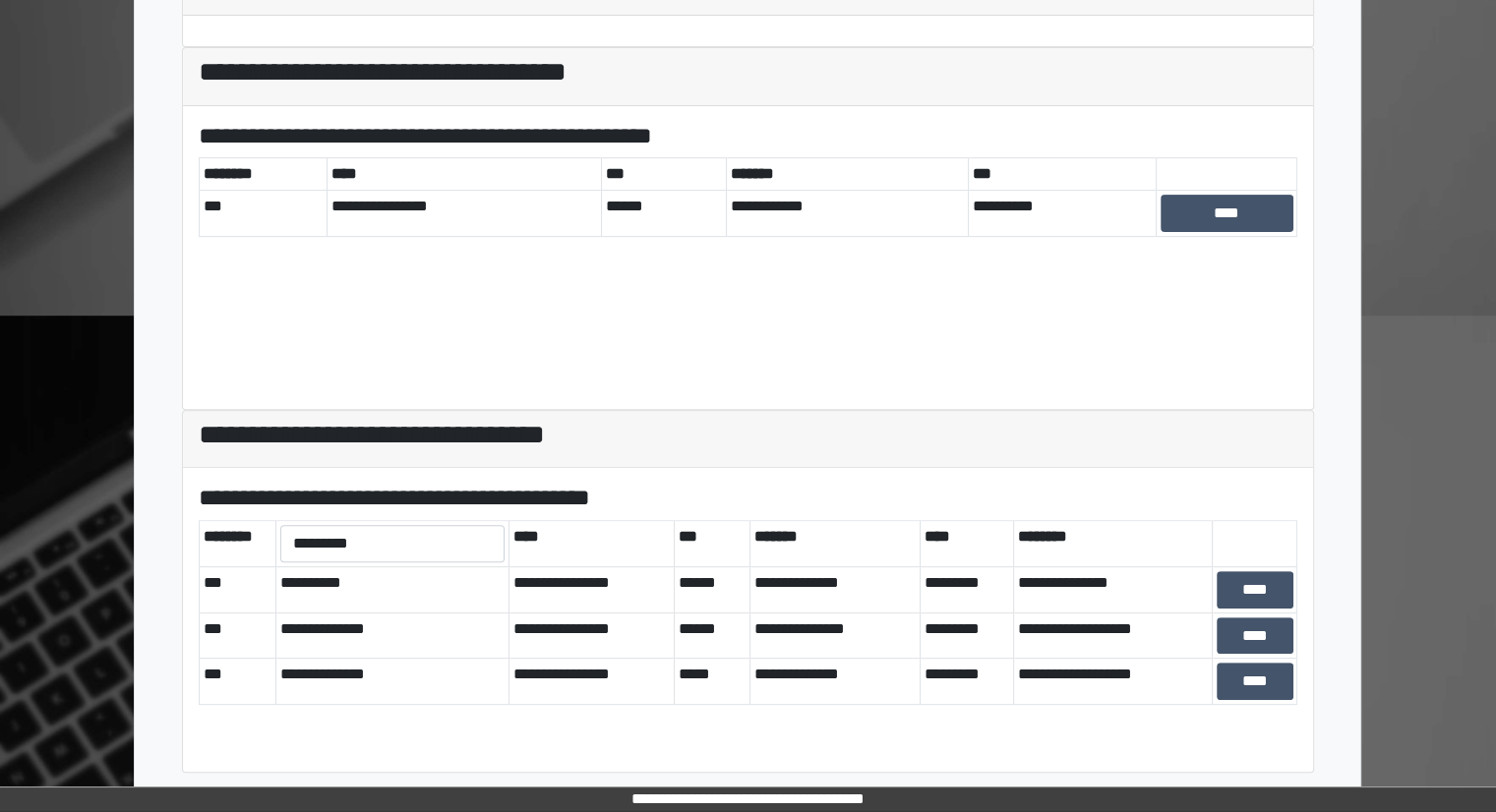 click on "**********" at bounding box center [748, 435] 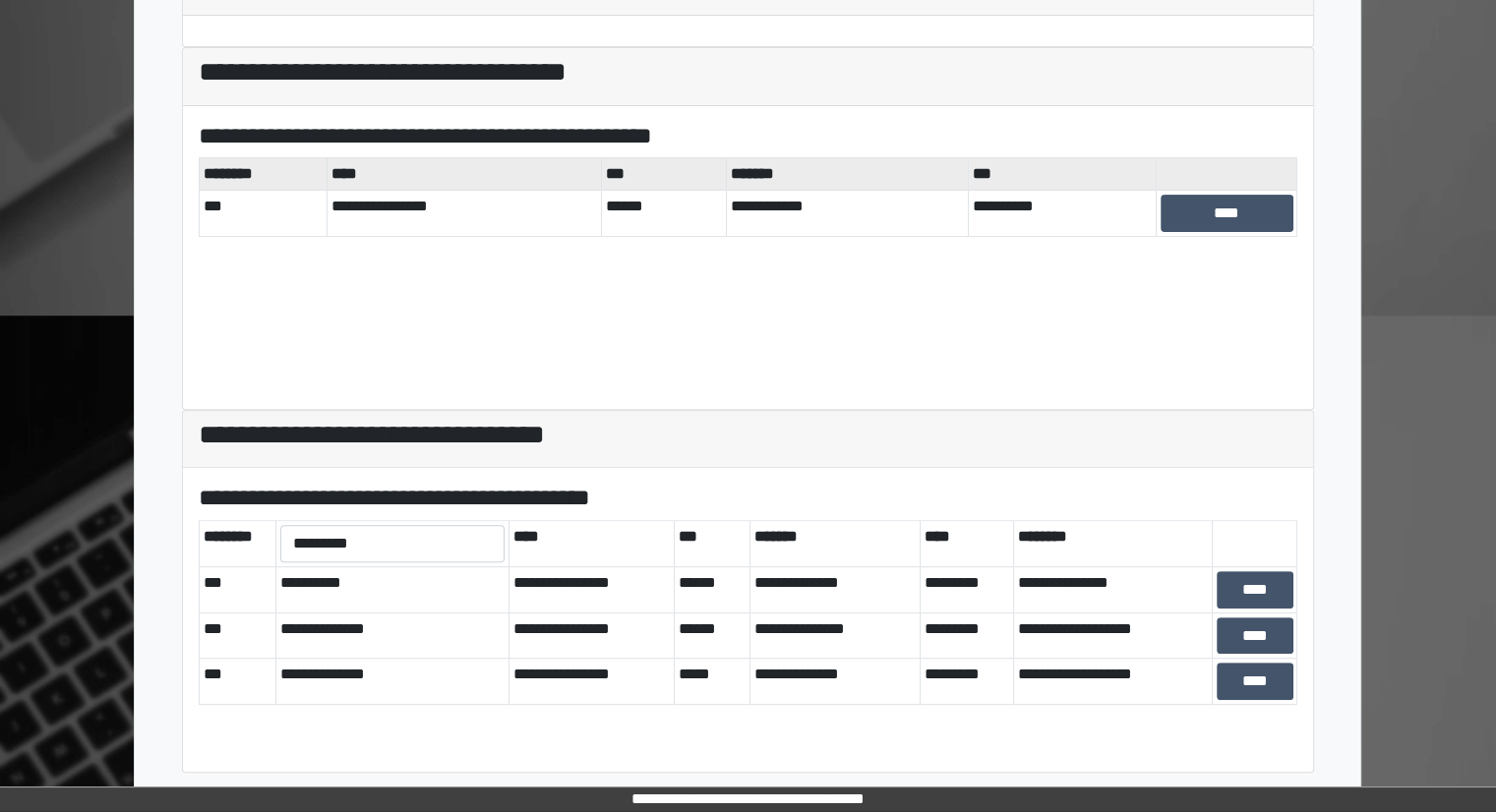 scroll, scrollTop: 0, scrollLeft: 0, axis: both 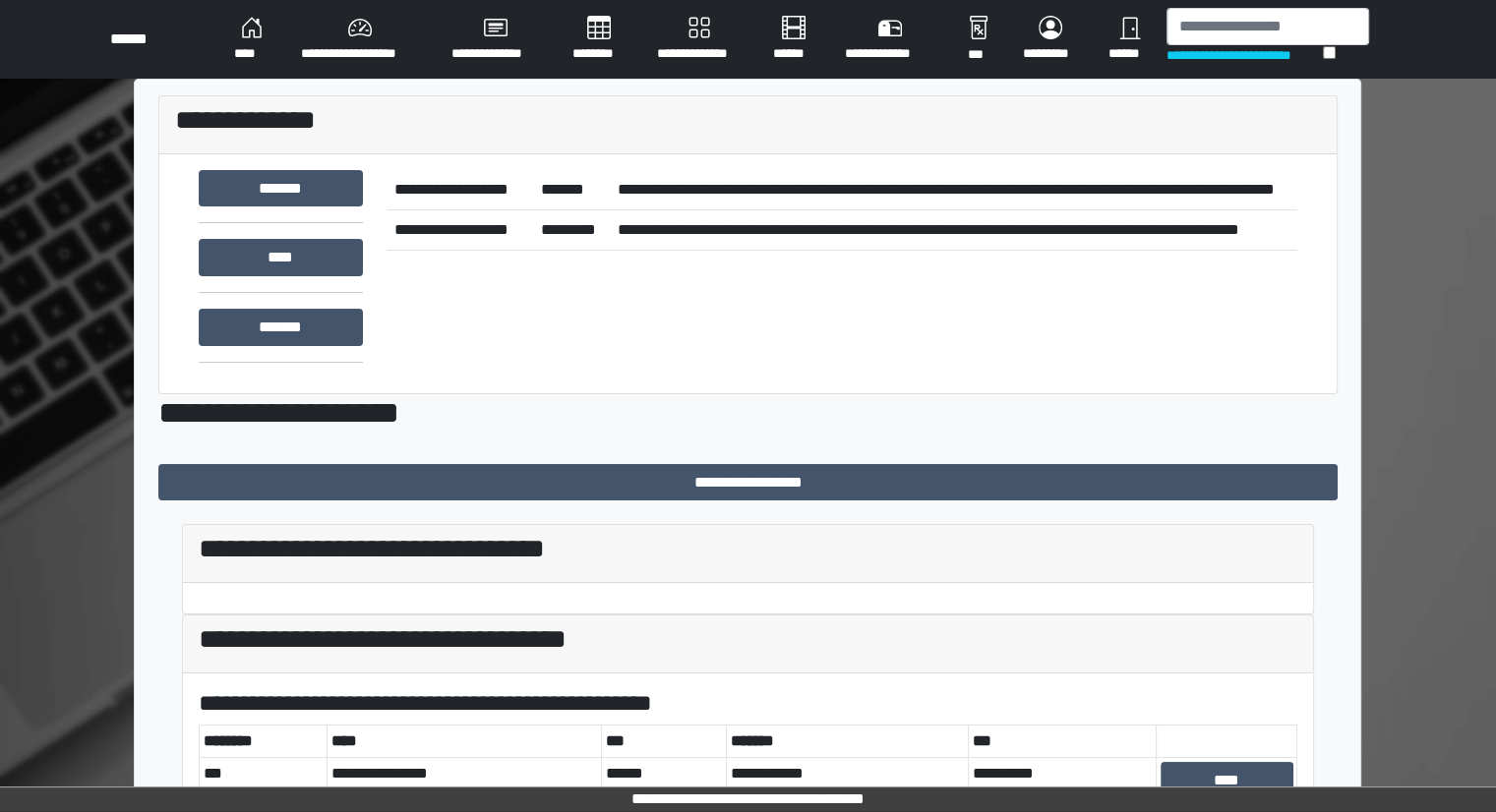 click on "********" at bounding box center (599, 39) 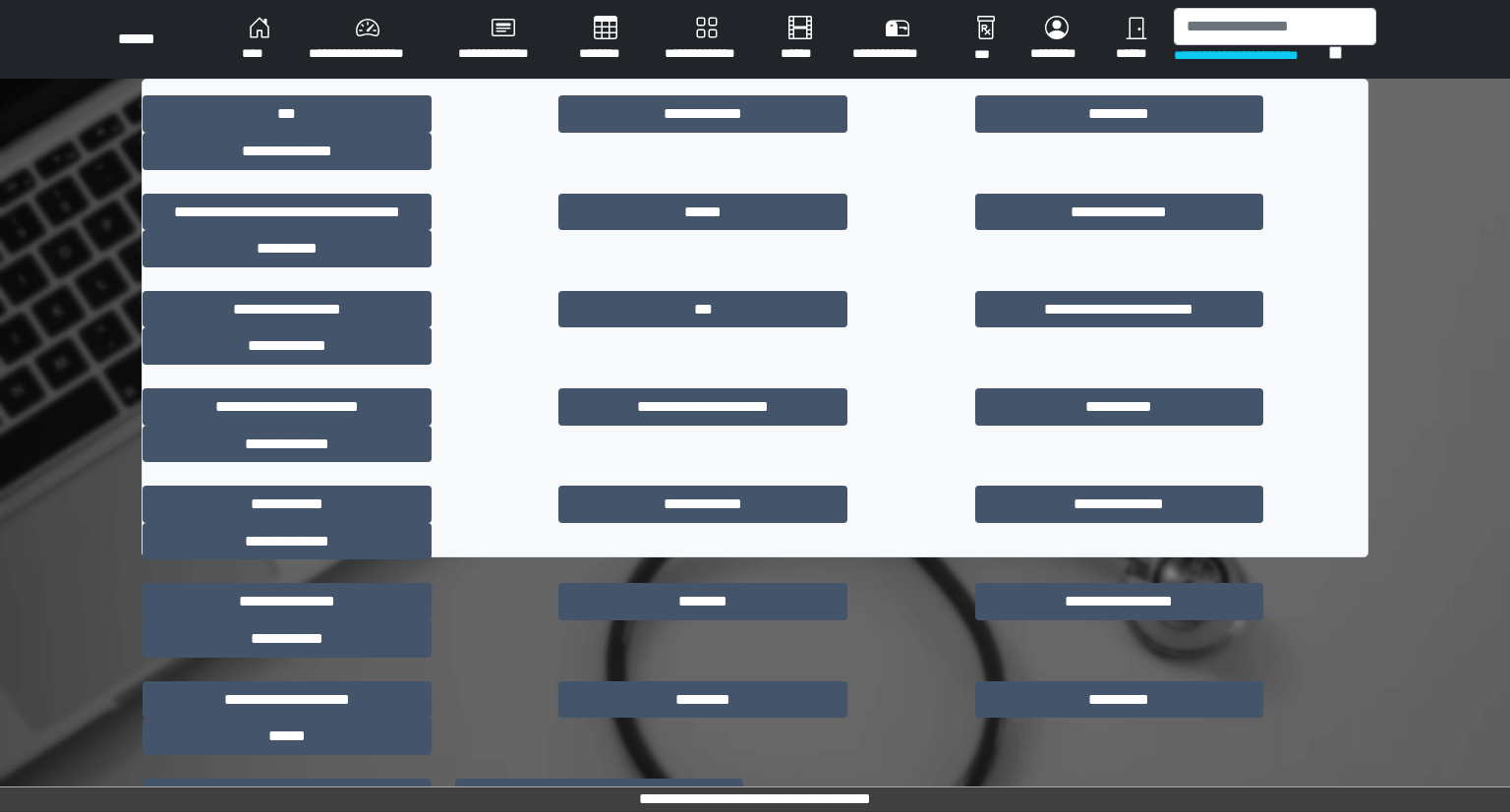 click on "**********" at bounding box center [707, 39] 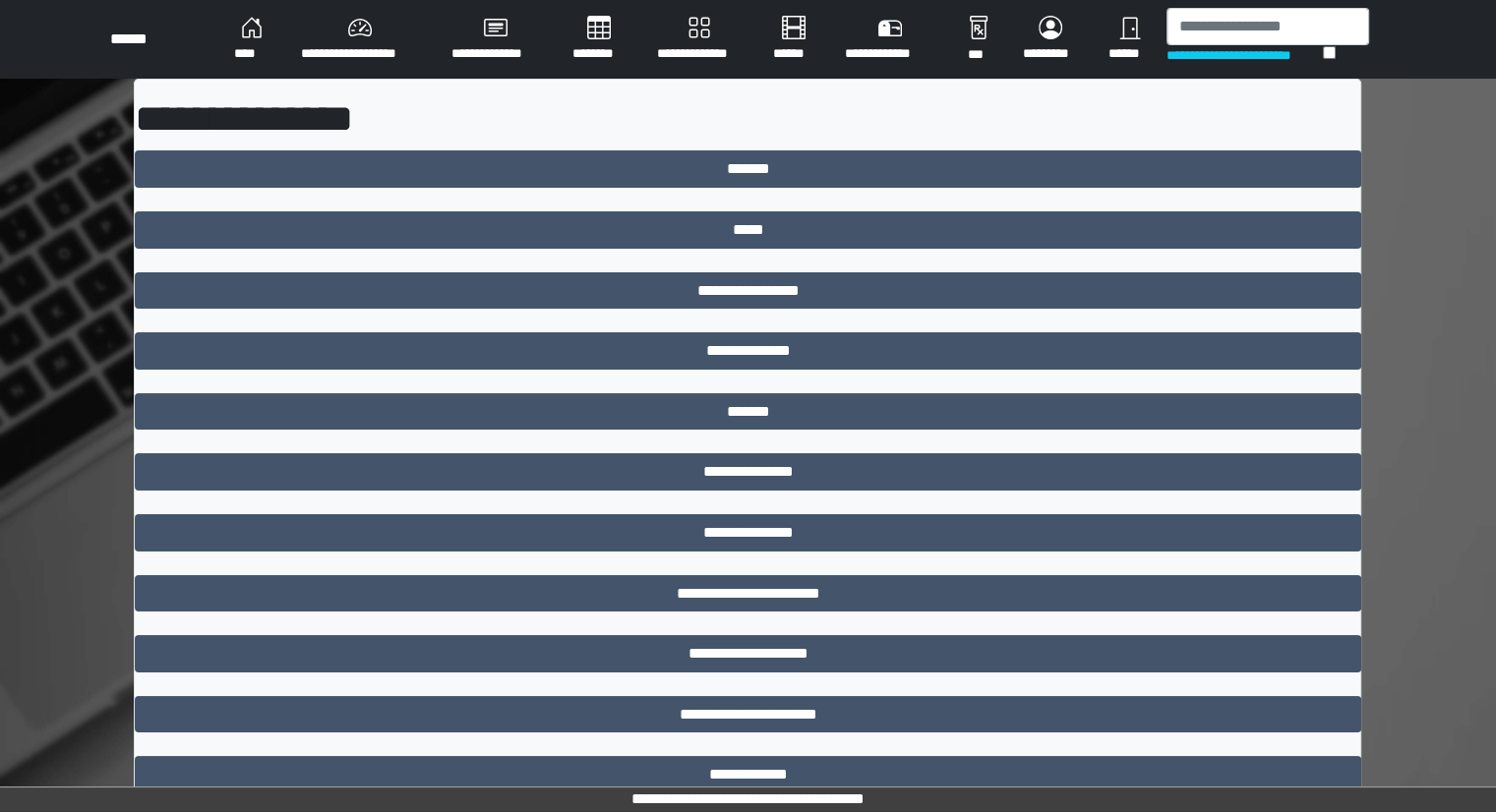 click on "**********" at bounding box center [495, 39] 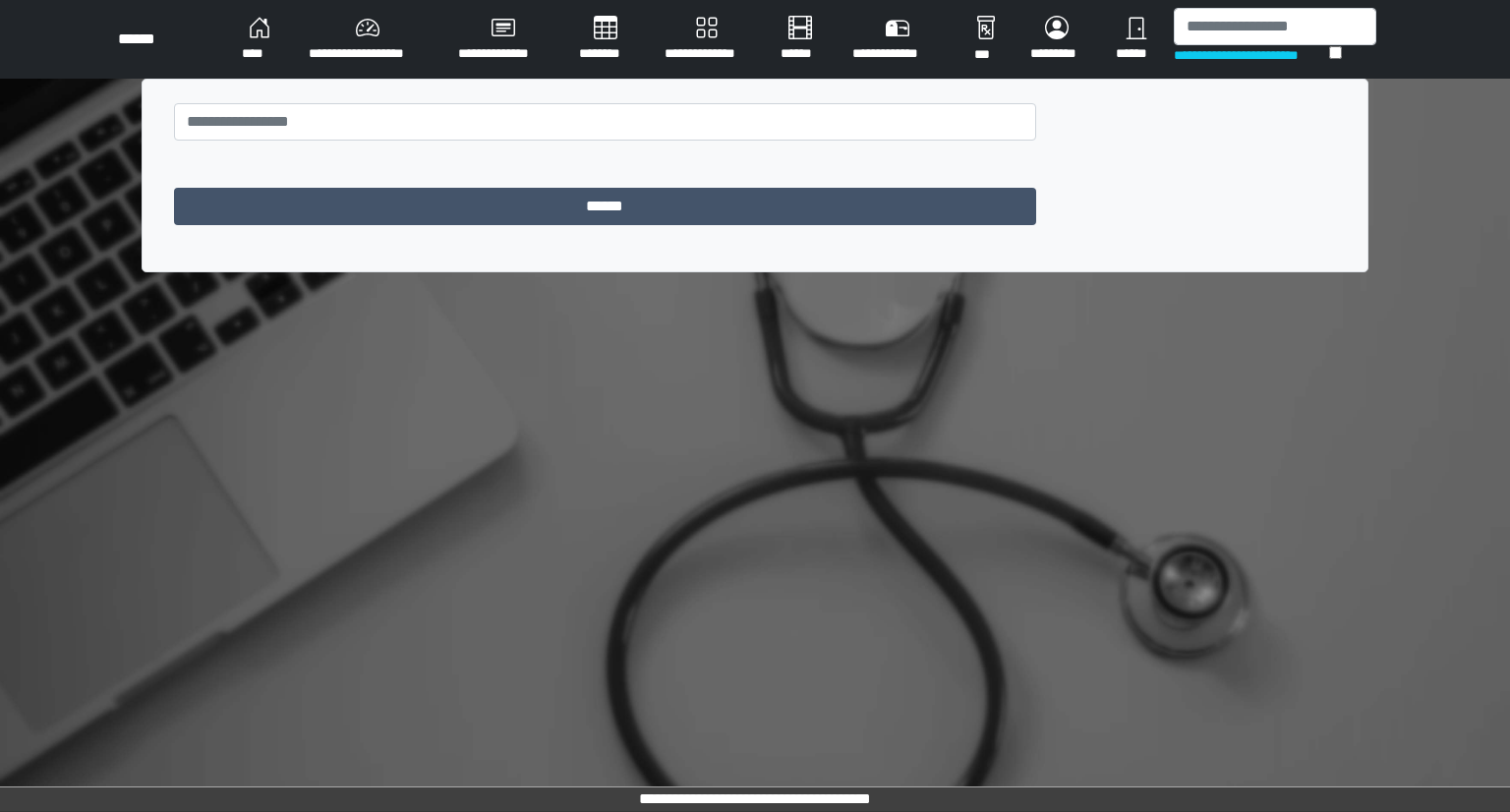 click on "**********" at bounding box center [368, 39] 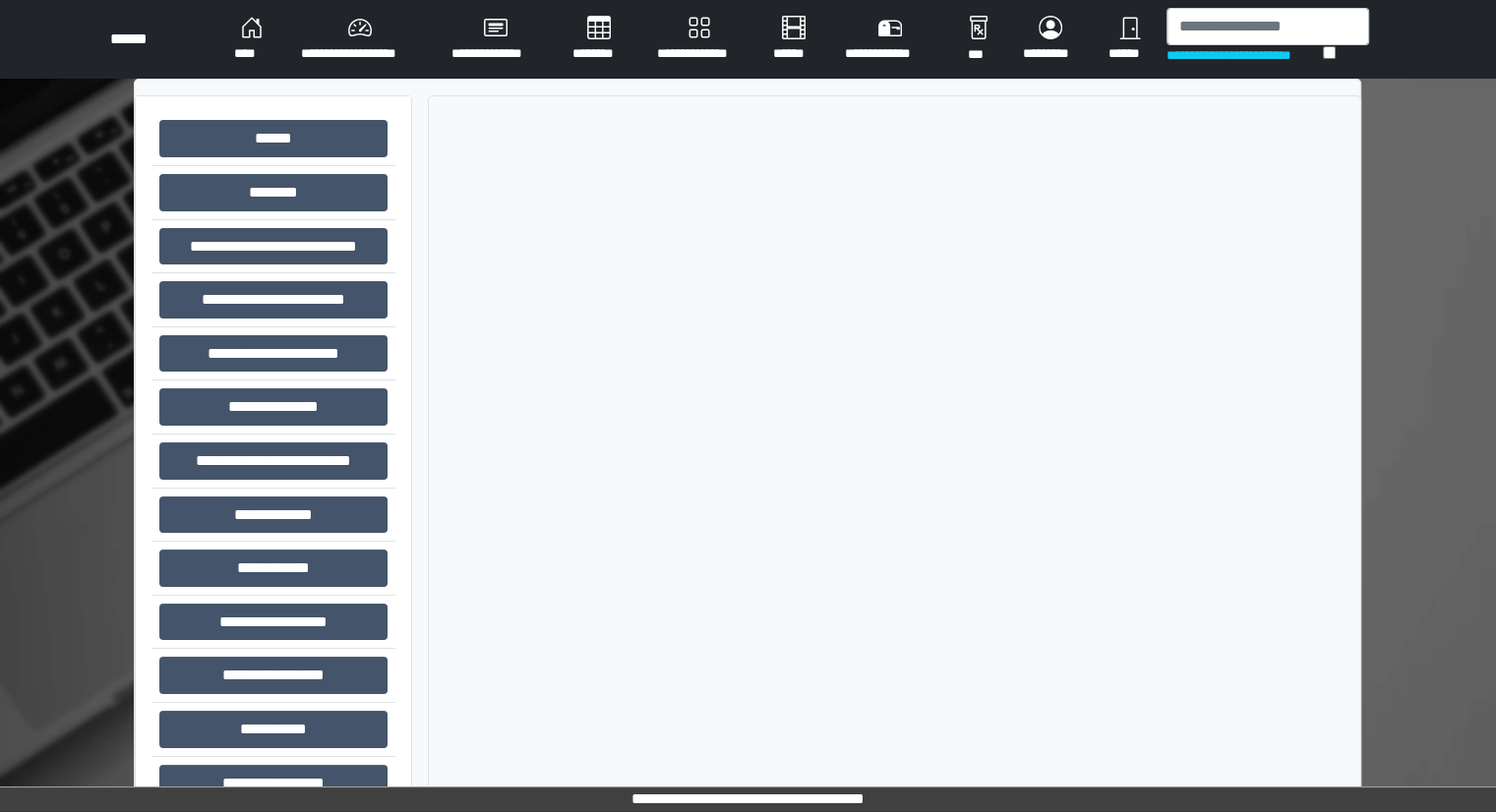 click on "****" at bounding box center (252, 39) 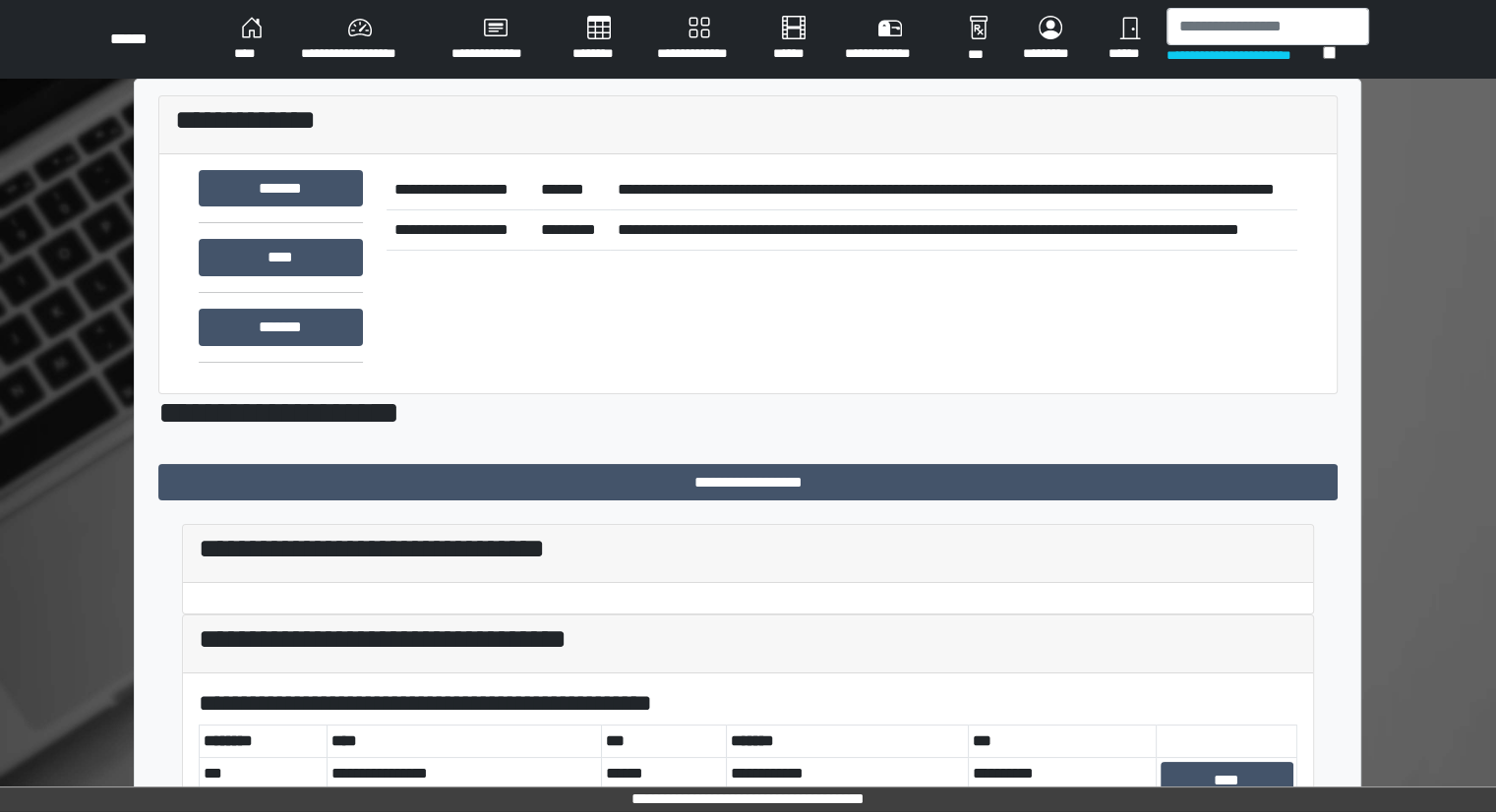 click on "**********" at bounding box center [360, 39] 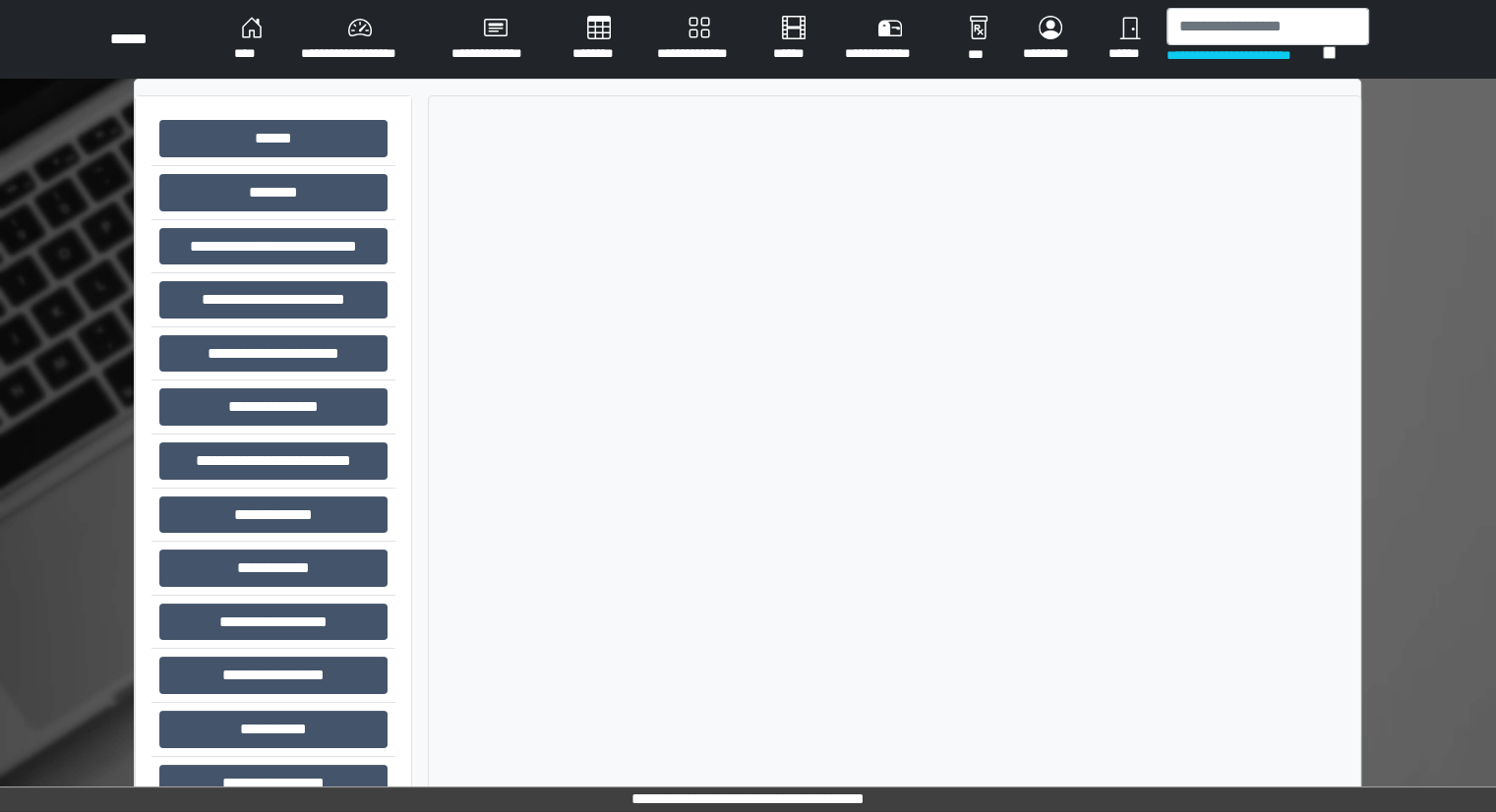 click on "**********" at bounding box center [360, 39] 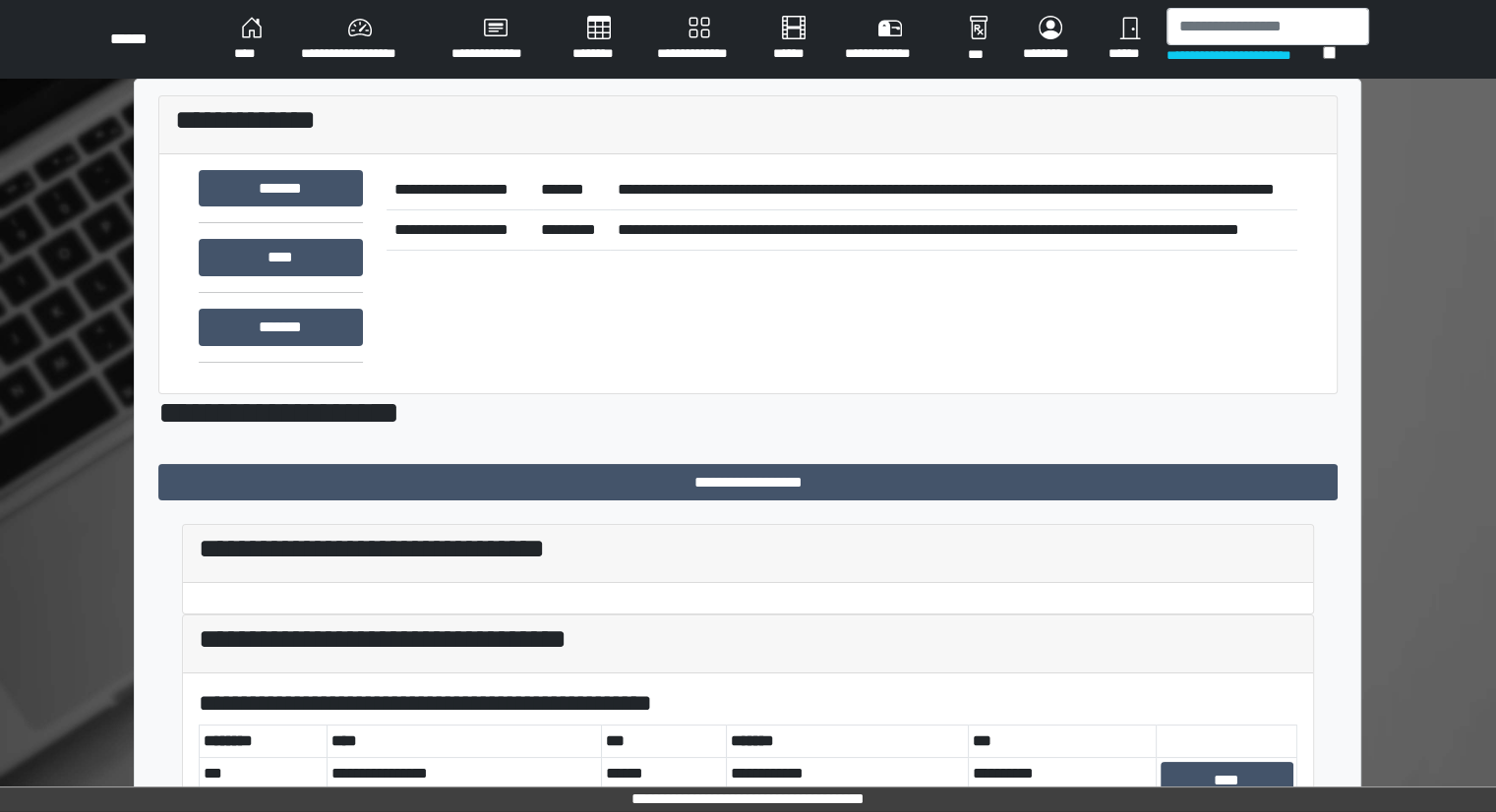 click on "******* **** *******" at bounding box center [280, 274] 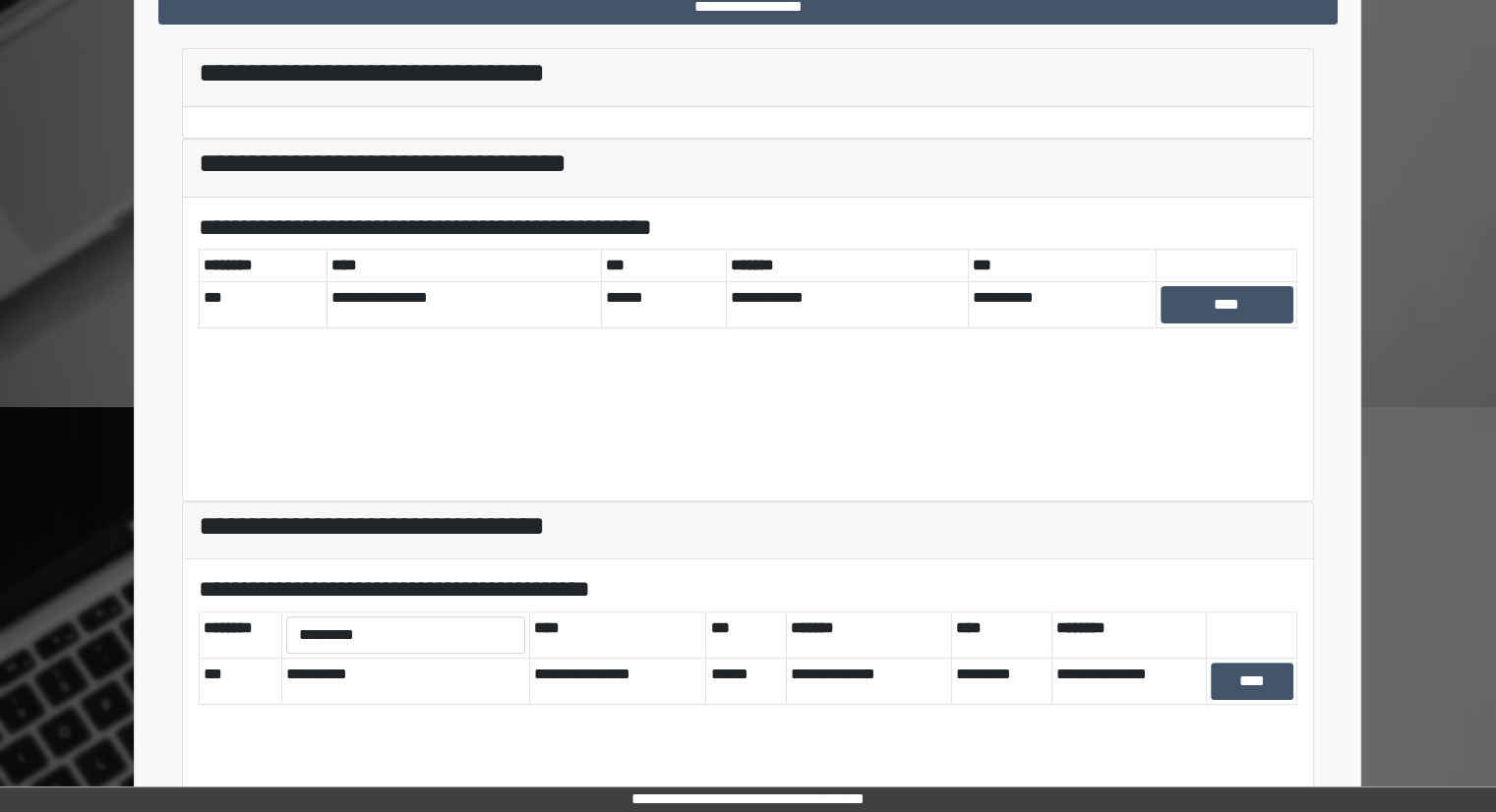 scroll, scrollTop: 567, scrollLeft: 0, axis: vertical 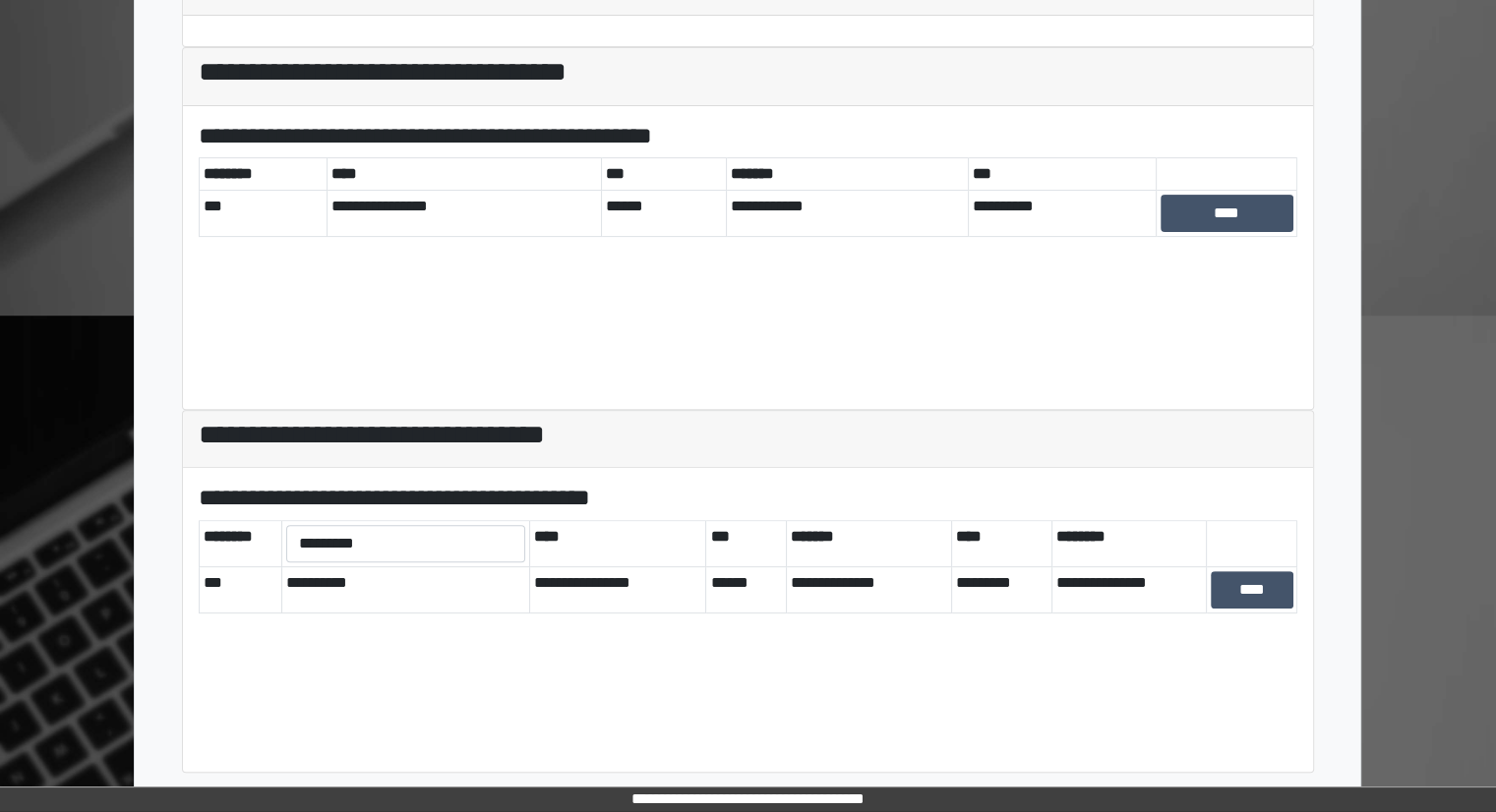 click on "**********" at bounding box center [748, 619] 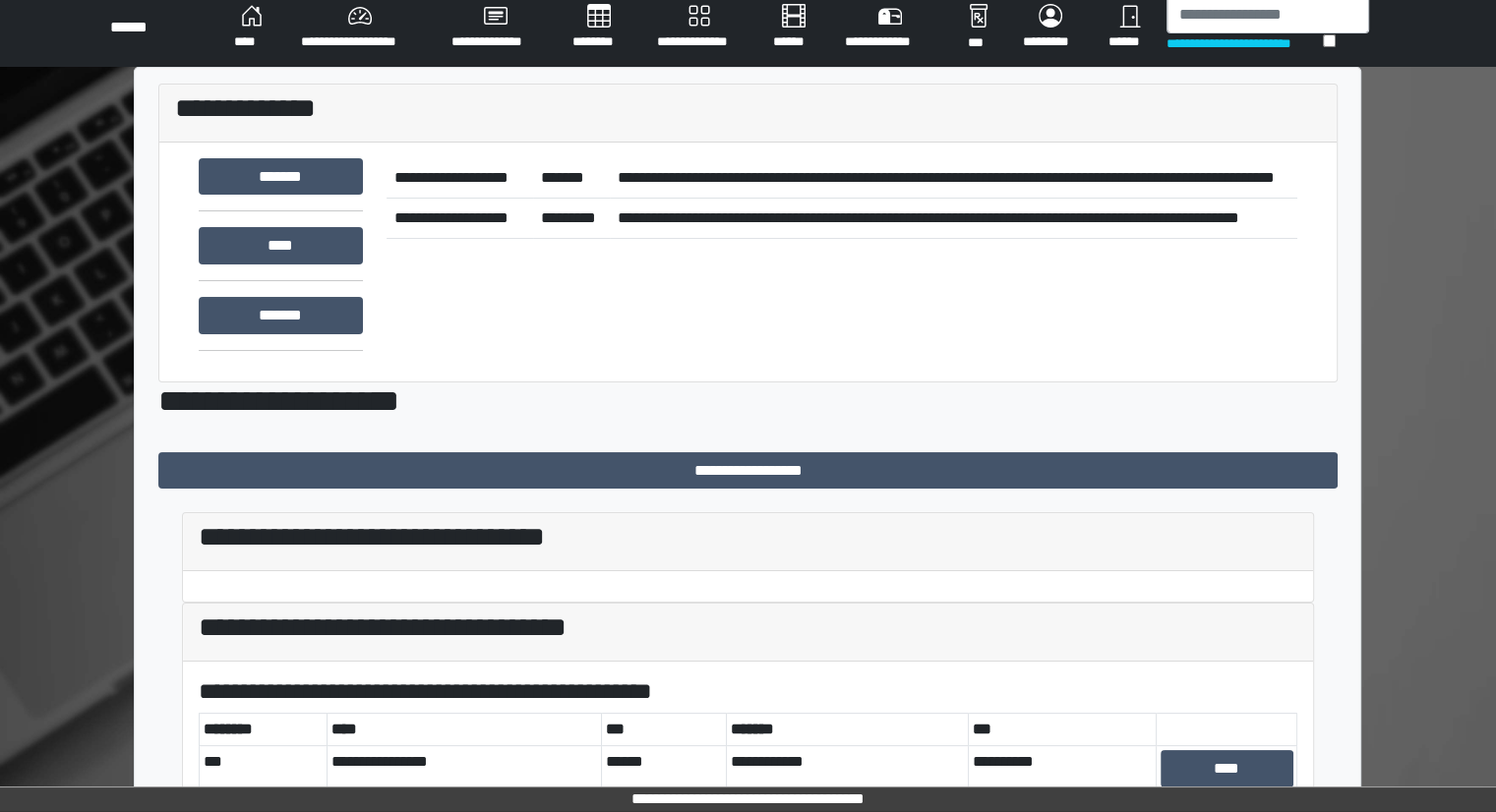 scroll, scrollTop: 10, scrollLeft: 0, axis: vertical 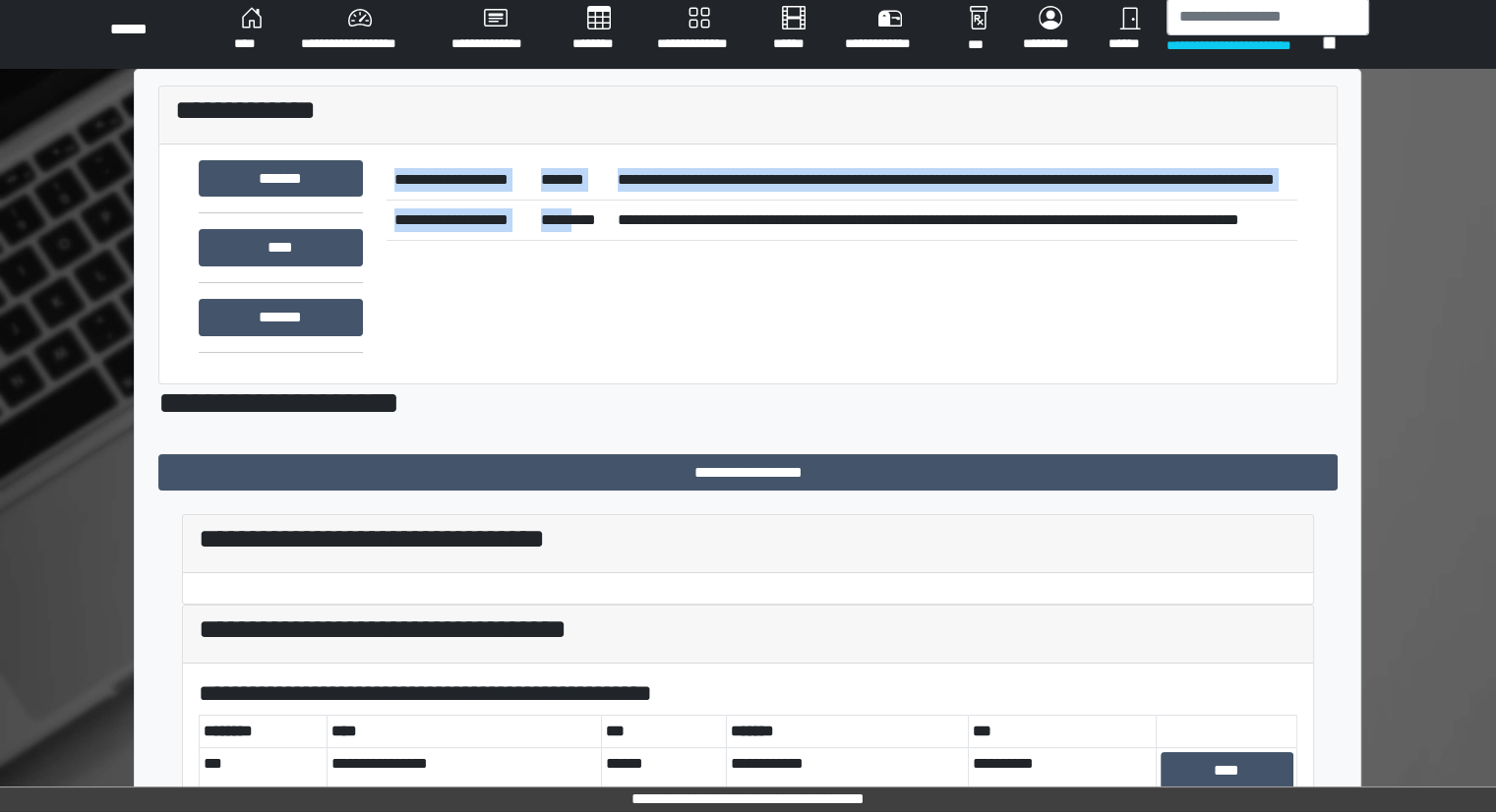 drag, startPoint x: 604, startPoint y: 306, endPoint x: 547, endPoint y: 323, distance: 59.481089 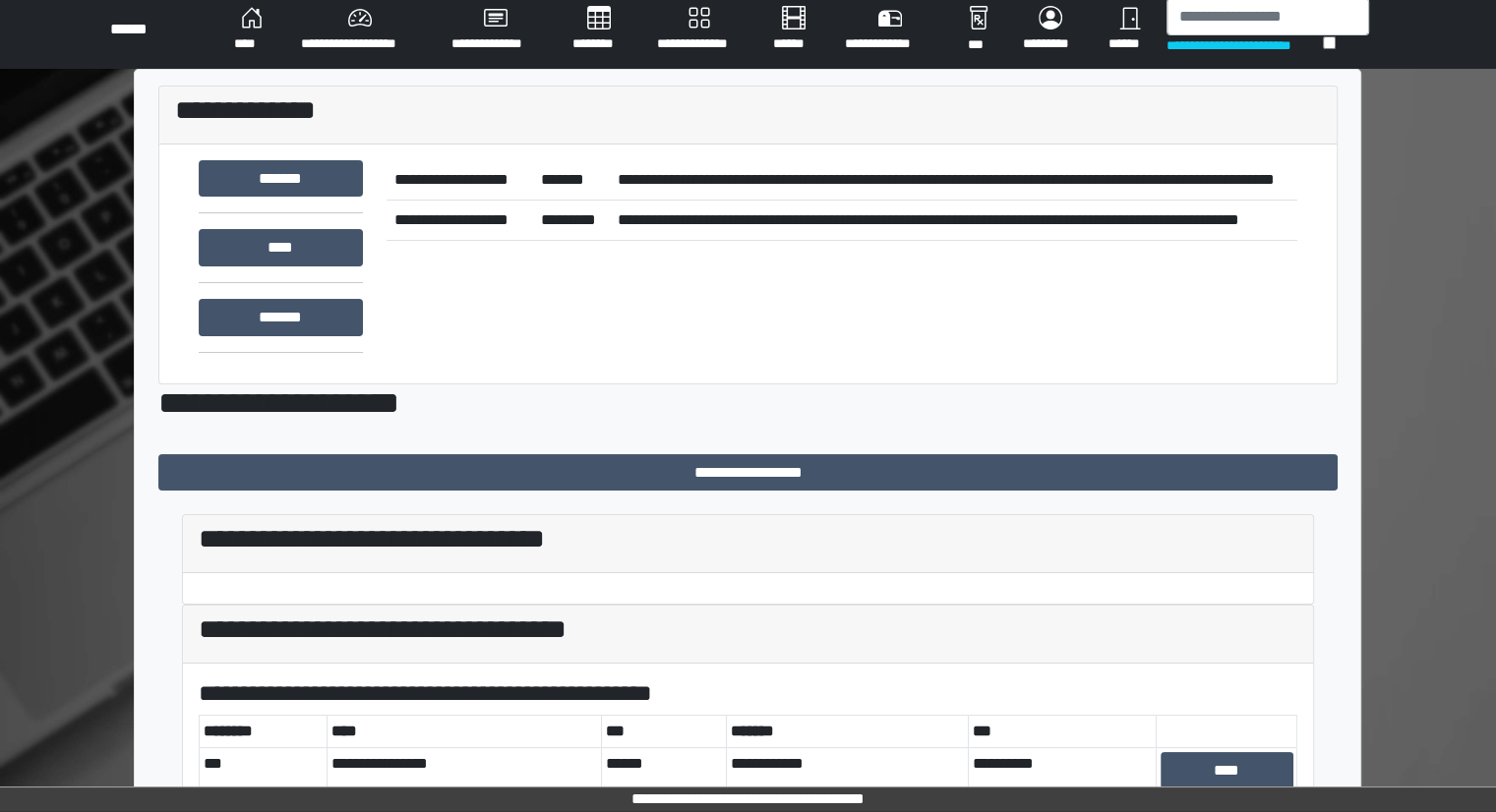 click on "**********" at bounding box center (842, 259) 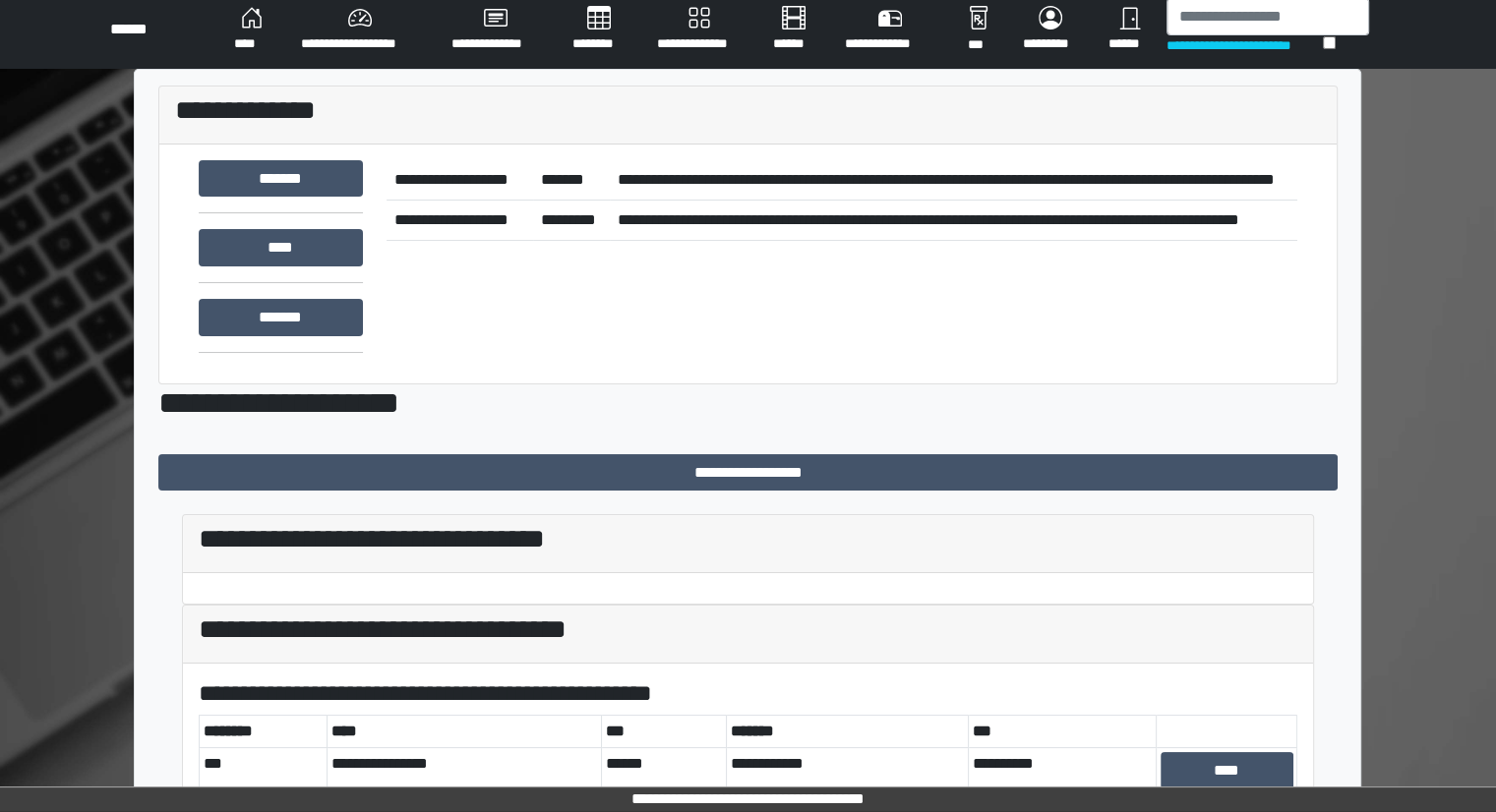click on "******" at bounding box center (793, 29) 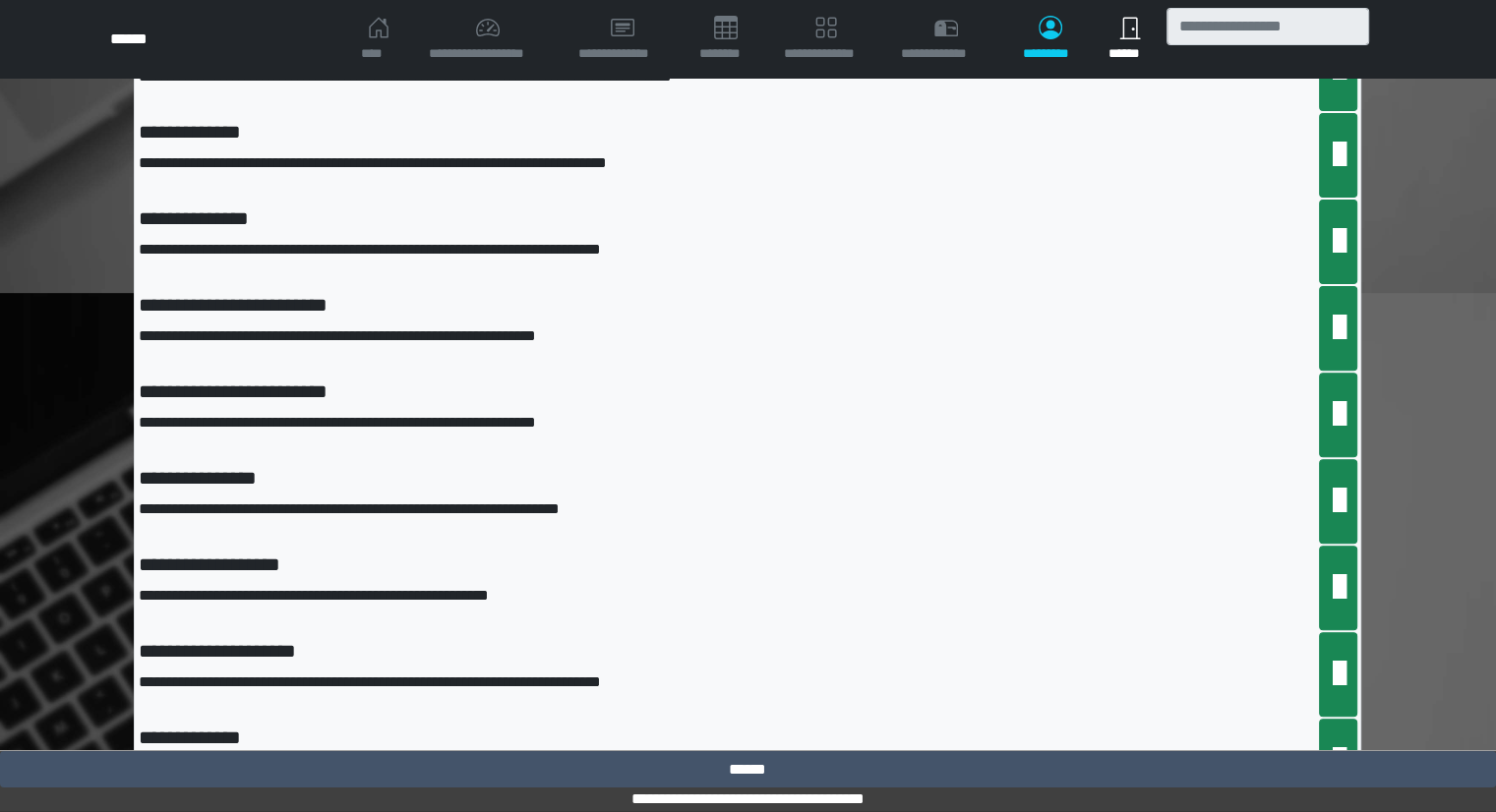 scroll, scrollTop: 0, scrollLeft: 0, axis: both 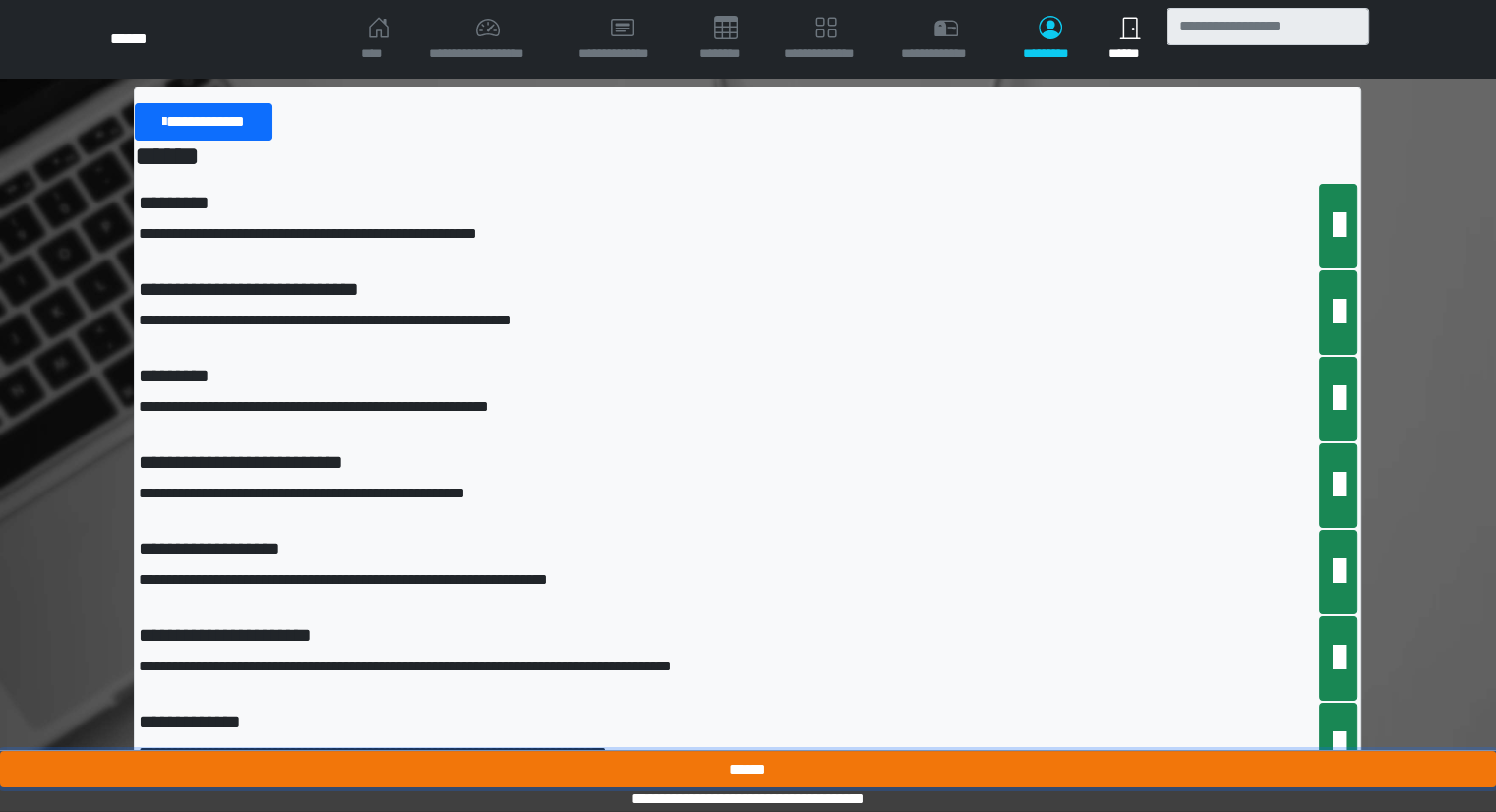 click on "******" at bounding box center [748, 770] 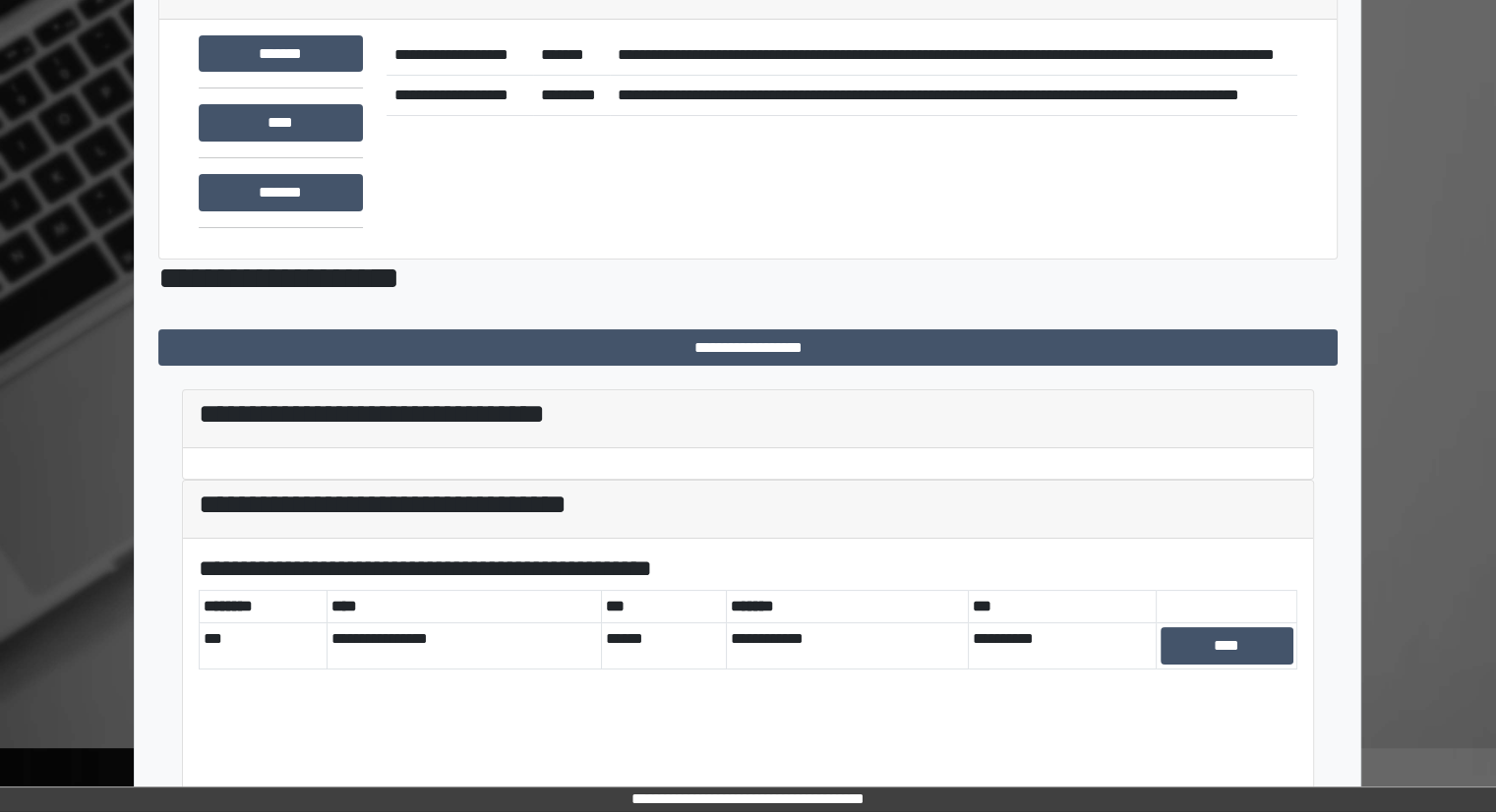 scroll, scrollTop: 0, scrollLeft: 0, axis: both 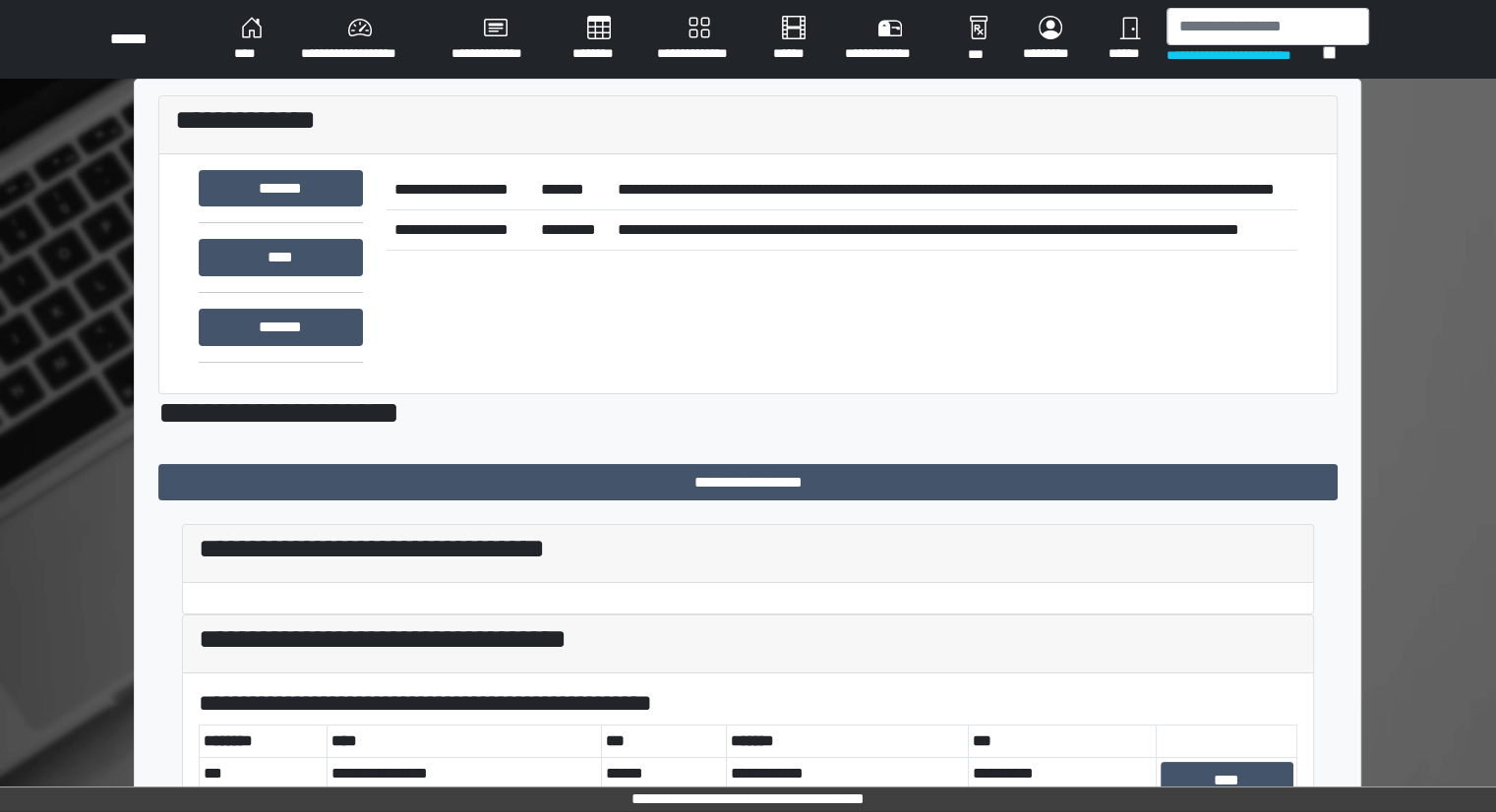 click on "**********" at bounding box center [495, 39] 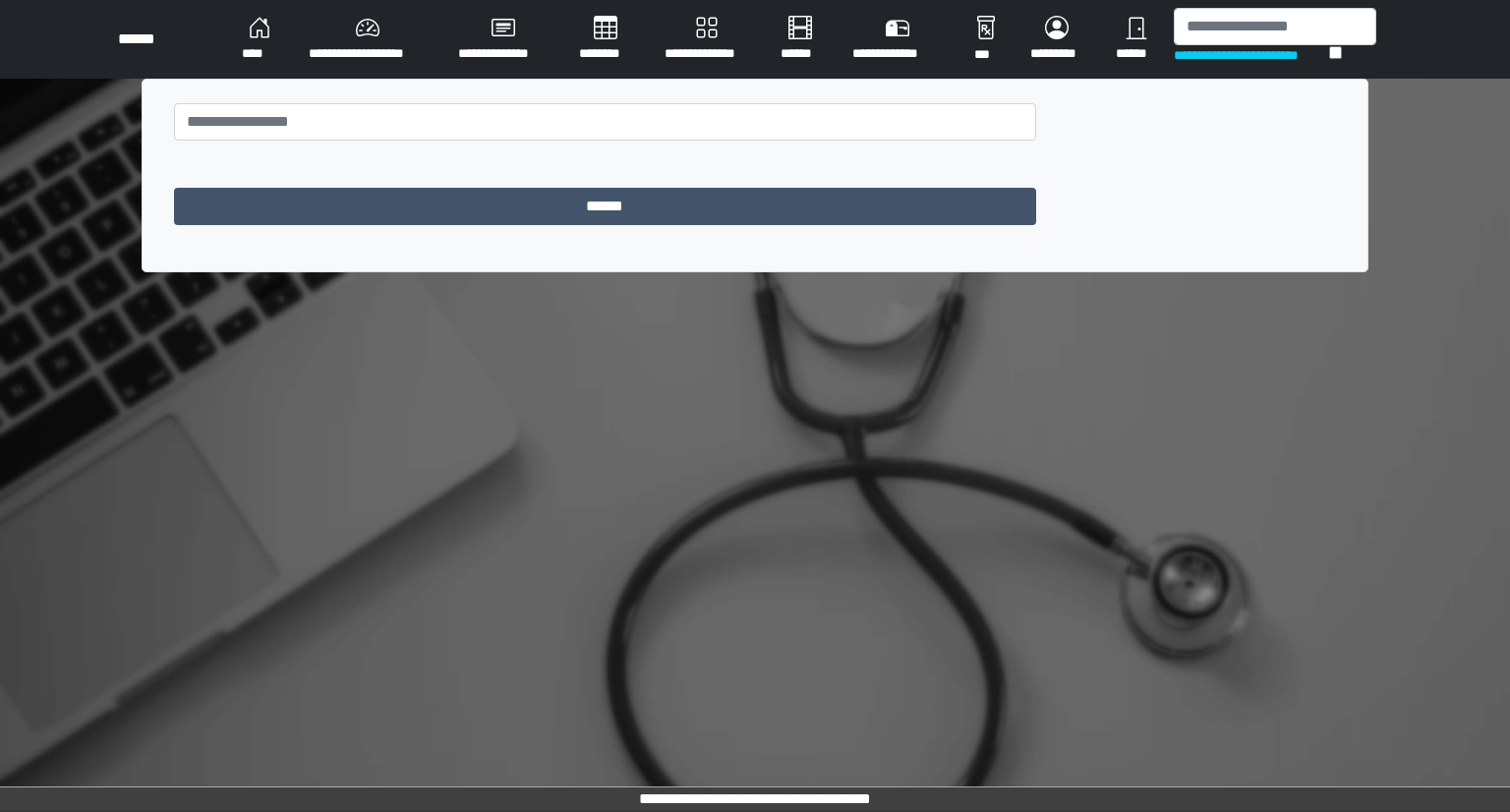 click on "********" at bounding box center (606, 39) 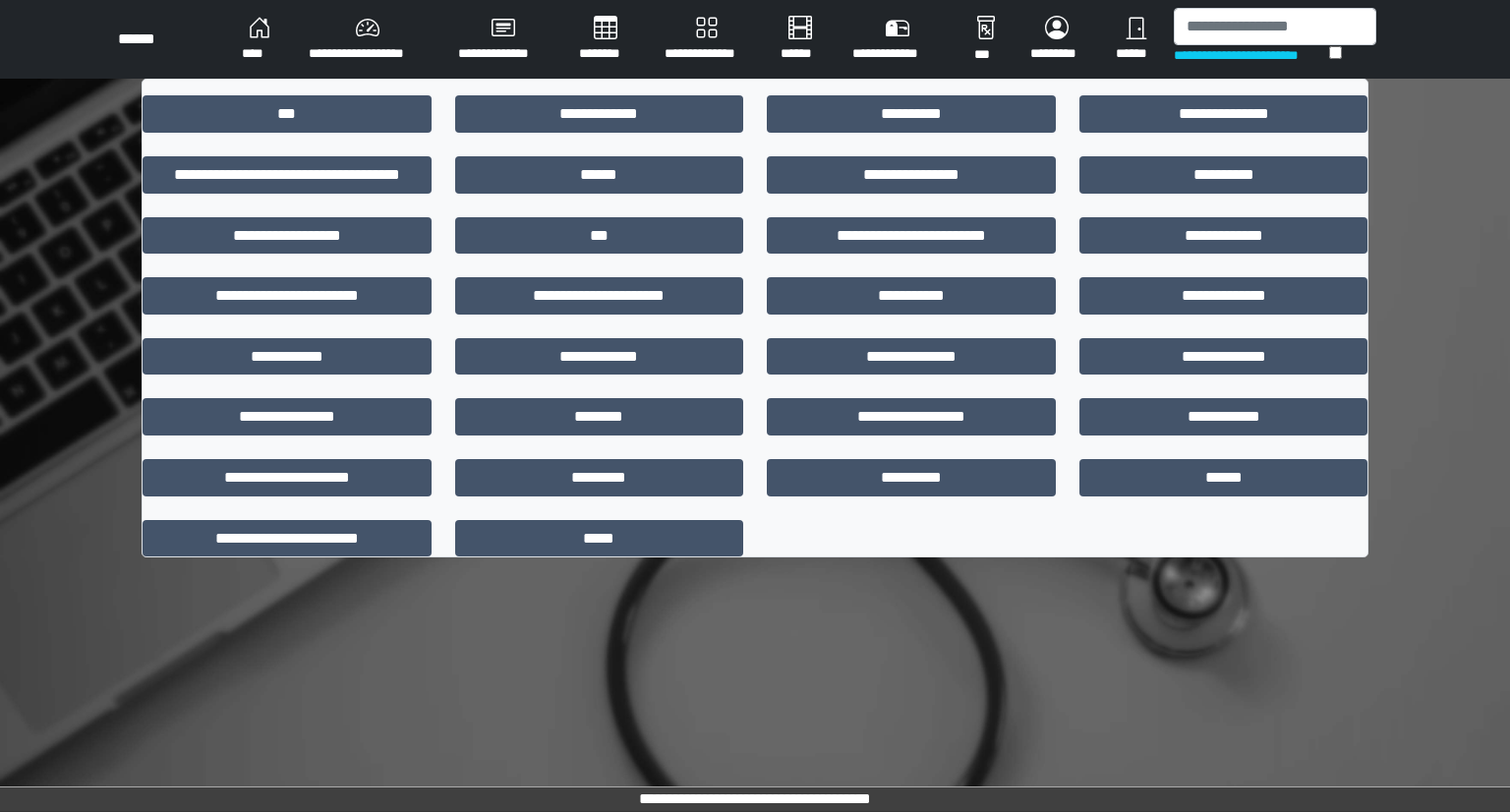 click on "**********" at bounding box center (707, 39) 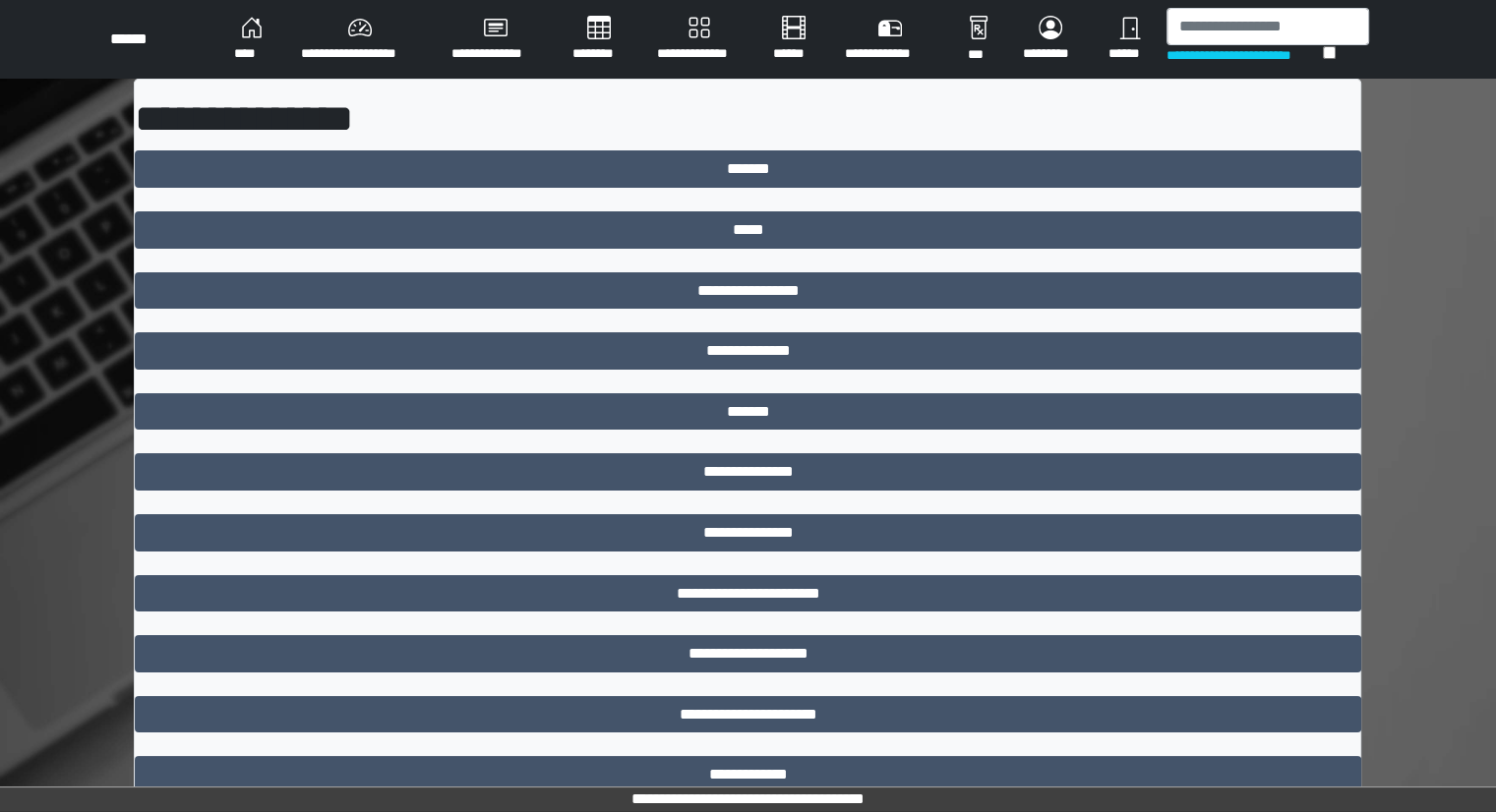 click on "**********" at bounding box center (360, 39) 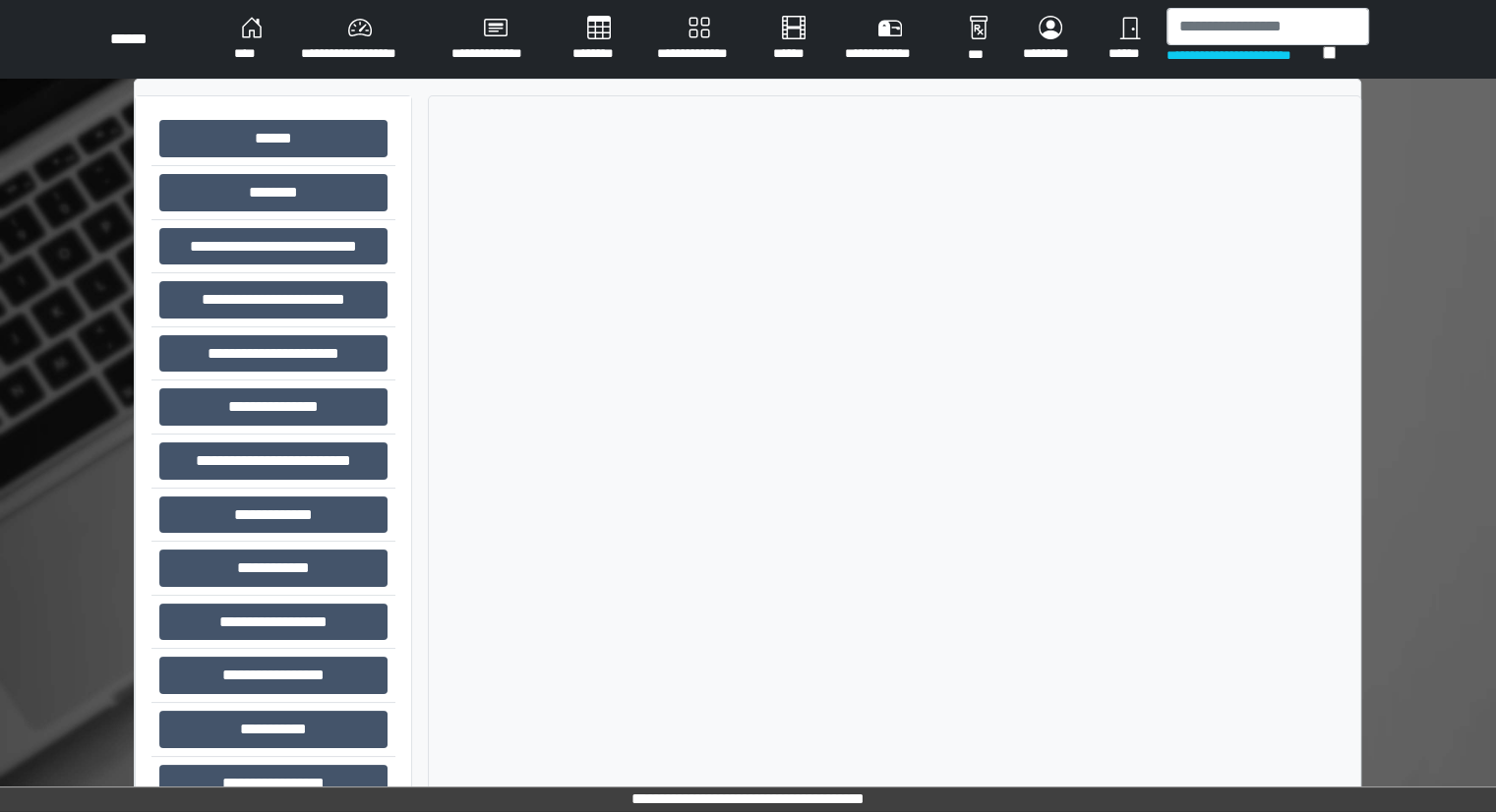 click on "****" at bounding box center (252, 39) 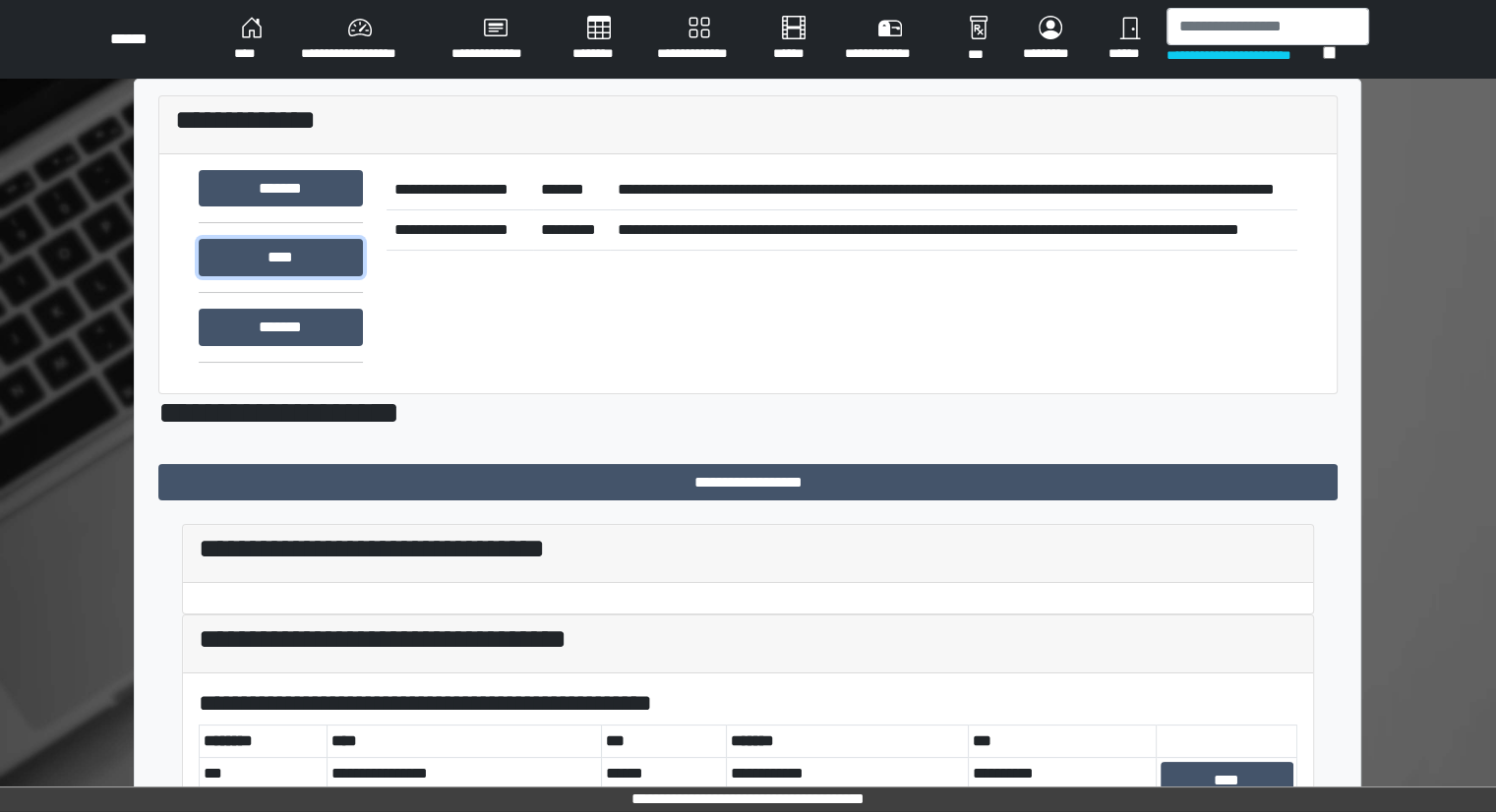 drag, startPoint x: 327, startPoint y: 254, endPoint x: 339, endPoint y: 251, distance: 12.369317 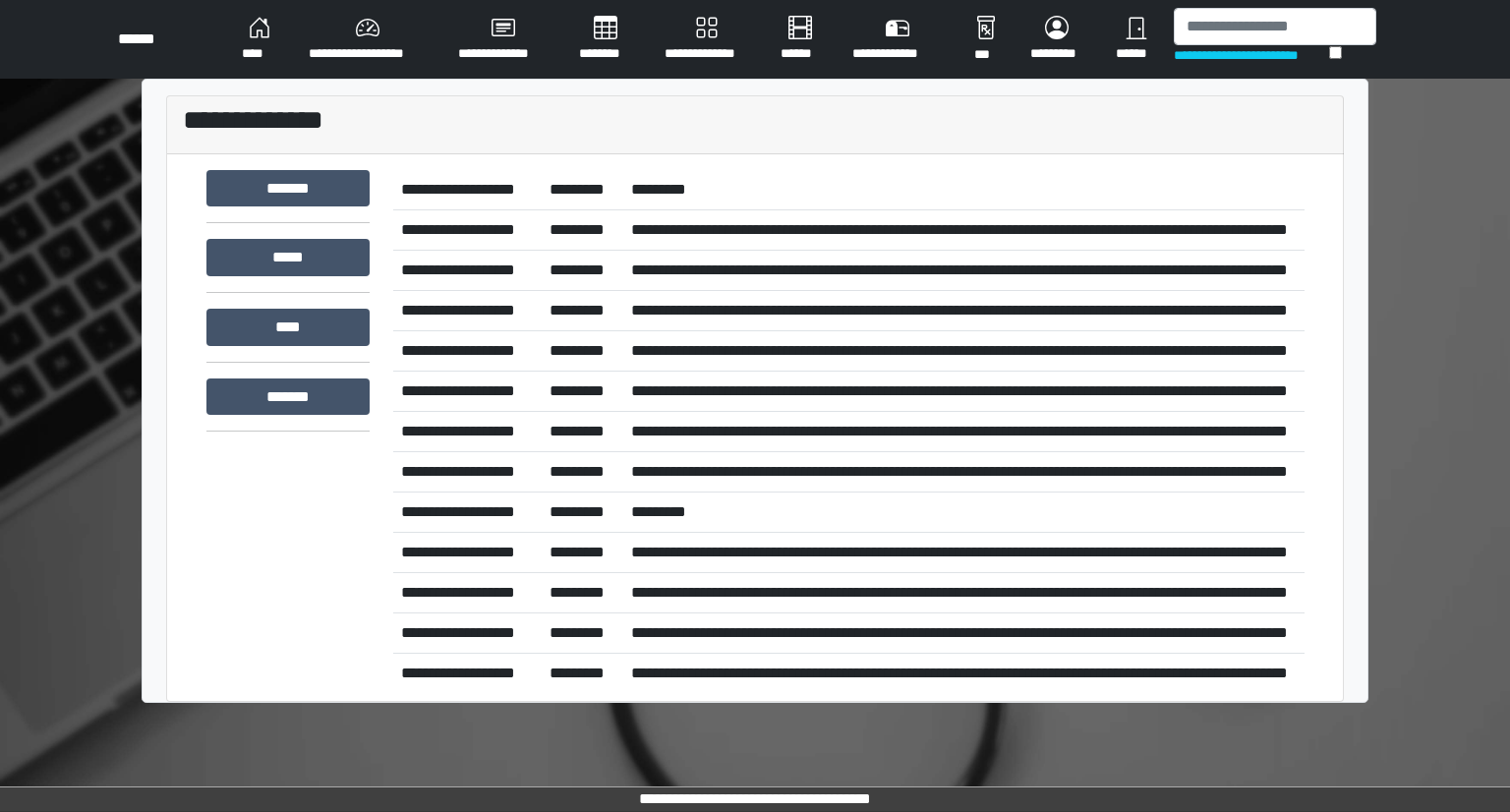 click on "**********" at bounding box center (755, 39) 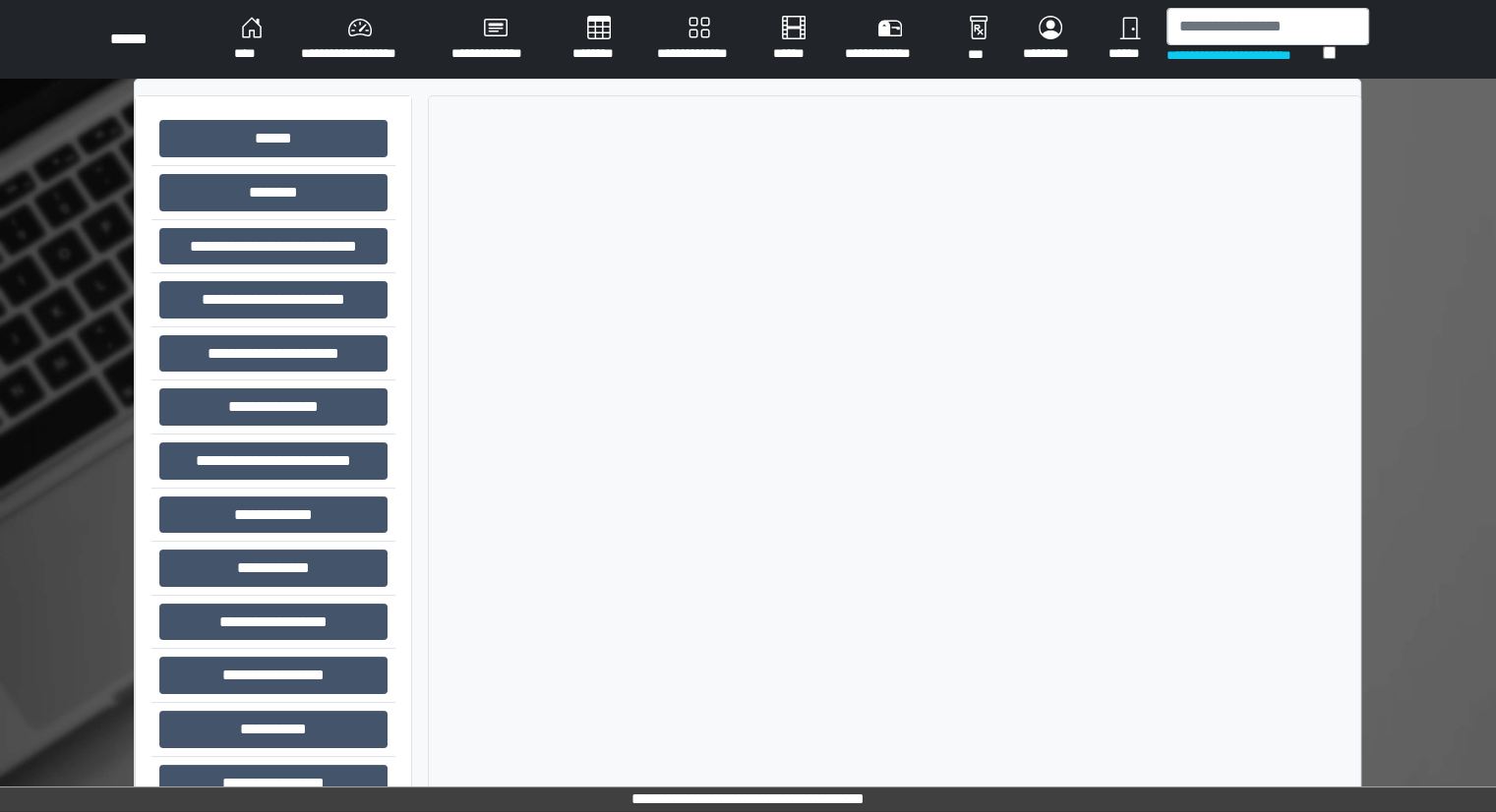 click on "**********" at bounding box center (360, 39) 